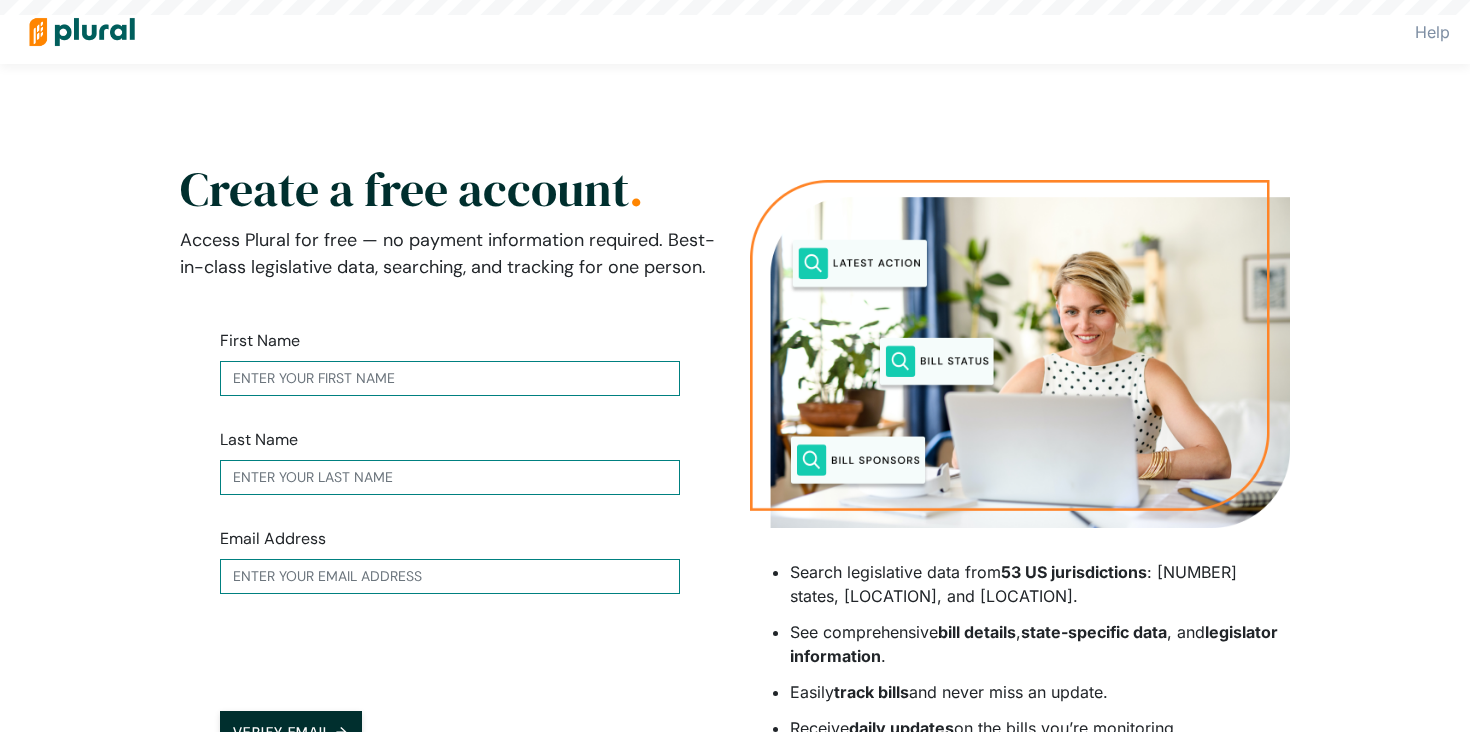 scroll, scrollTop: 0, scrollLeft: 0, axis: both 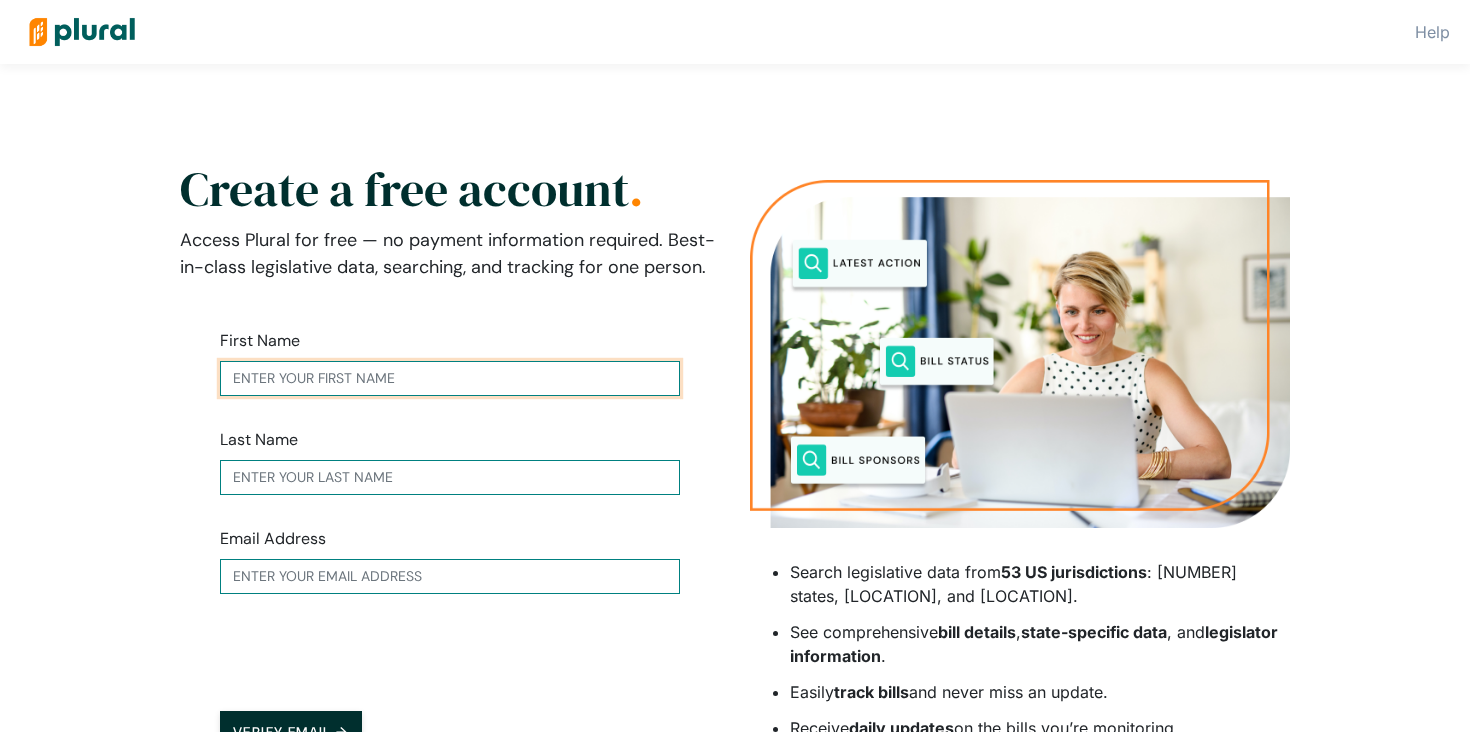 click at bounding box center [450, 378] 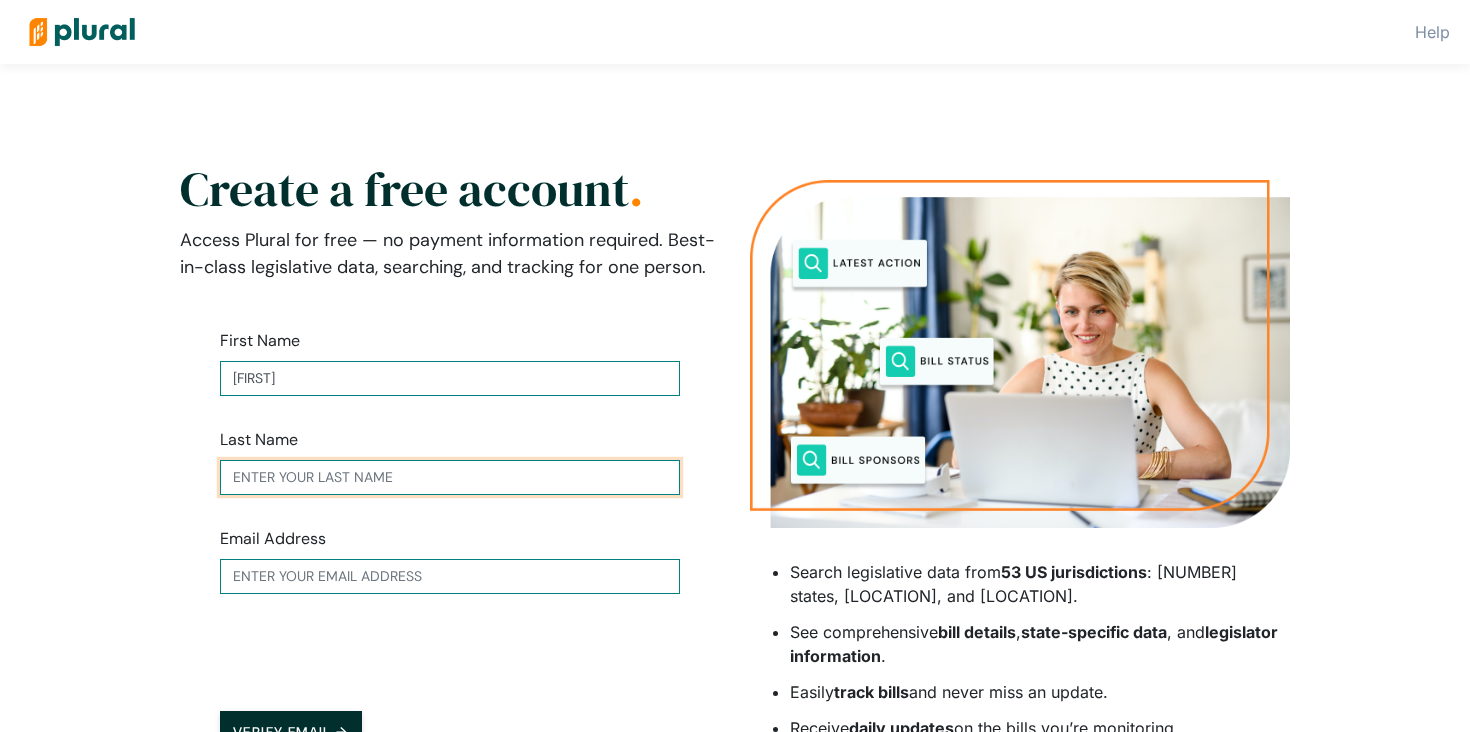 type on "[LAST]" 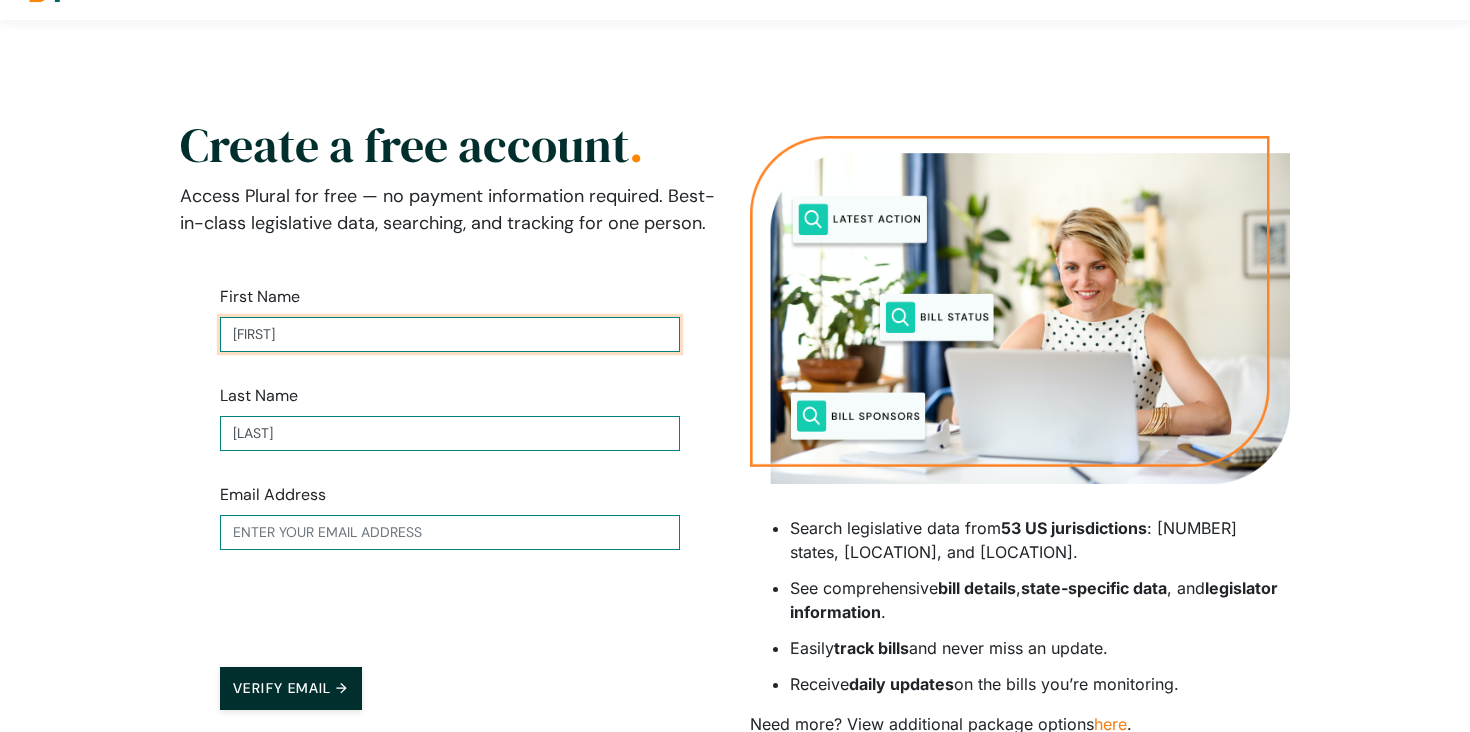 scroll, scrollTop: 133, scrollLeft: 0, axis: vertical 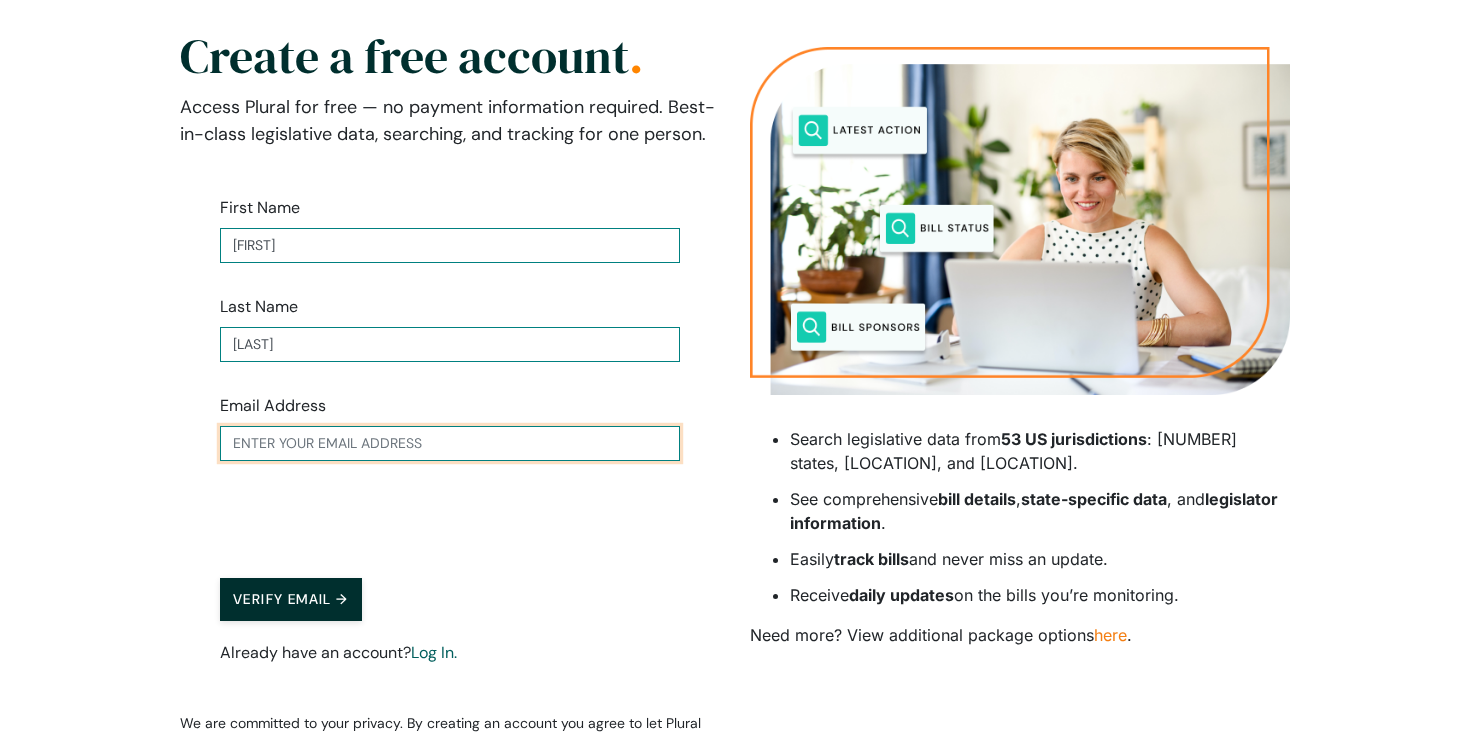click at bounding box center (450, 443) 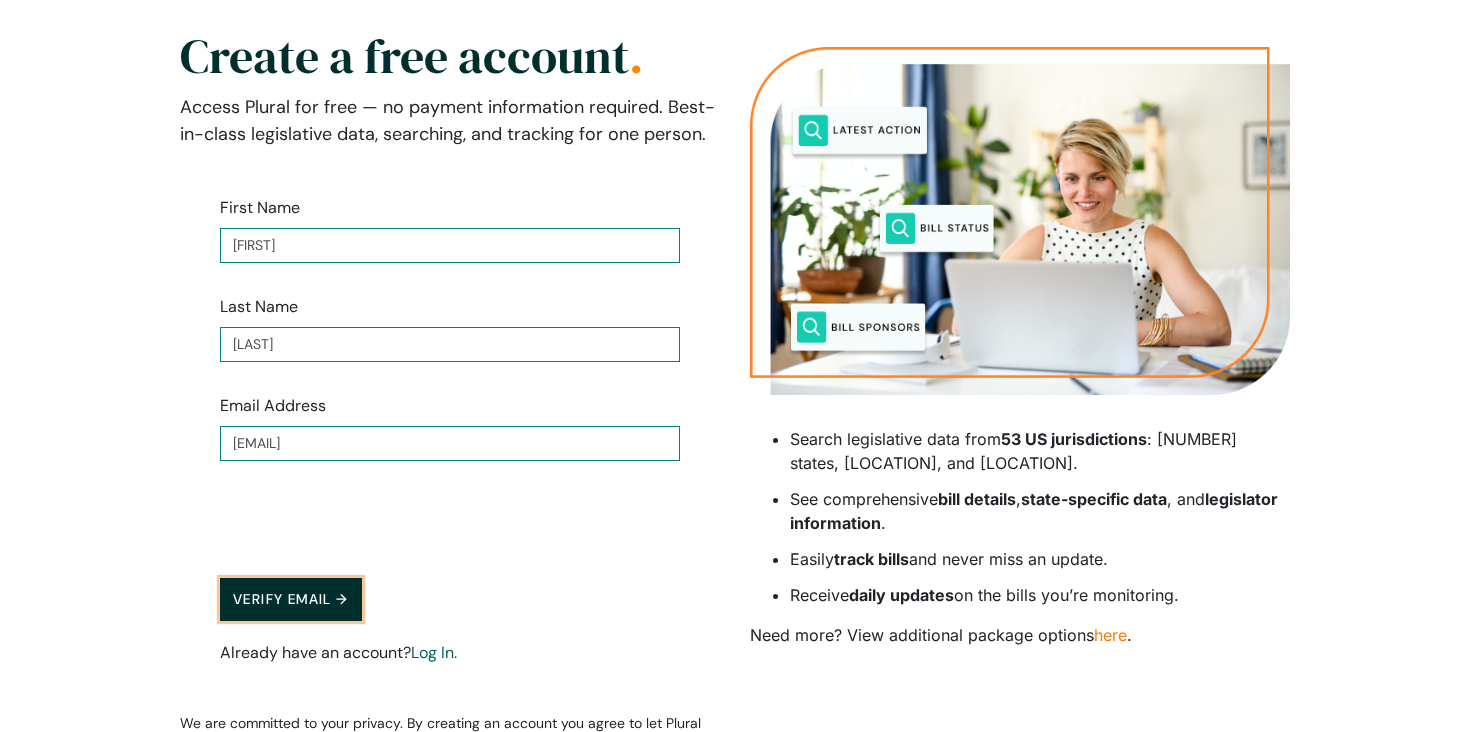 click on "Verify Email →" at bounding box center (291, 599) 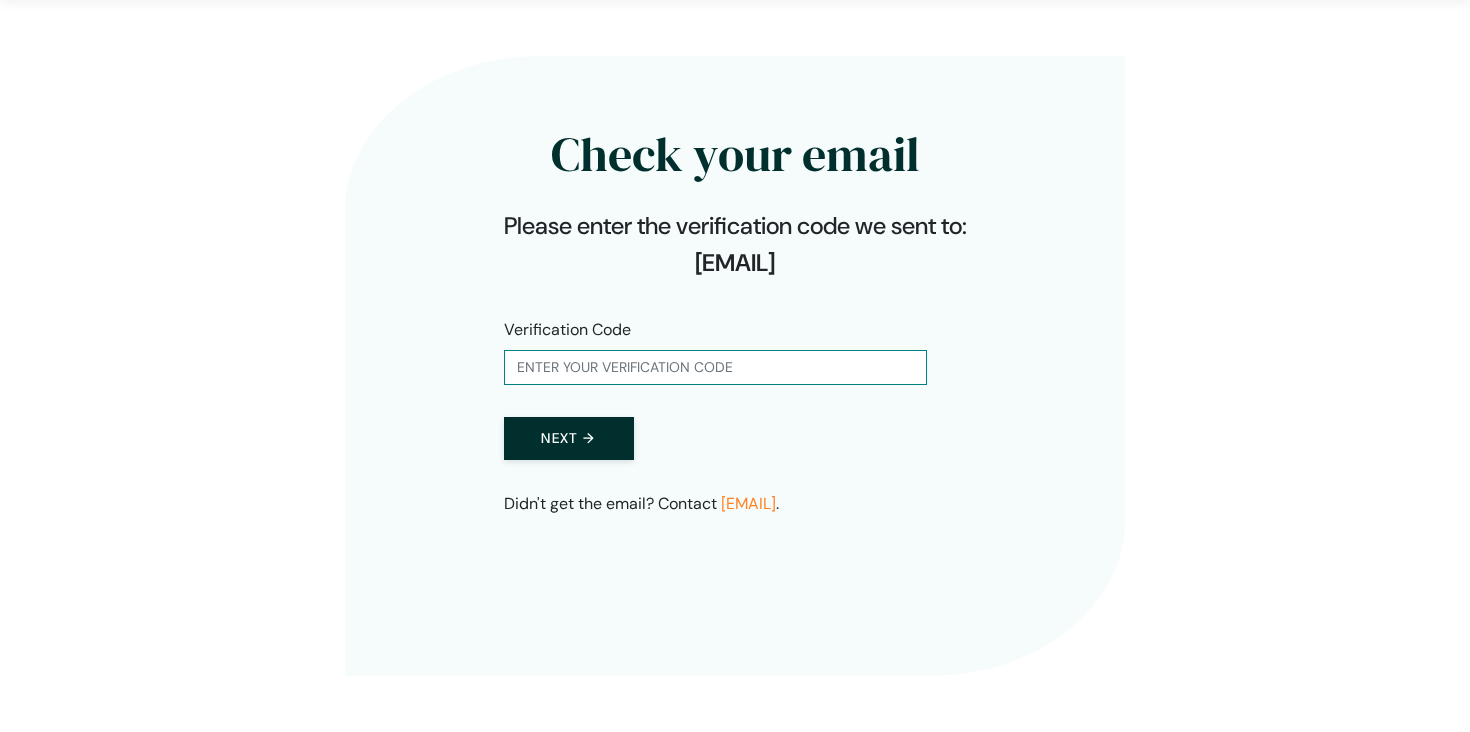 scroll, scrollTop: 64, scrollLeft: 0, axis: vertical 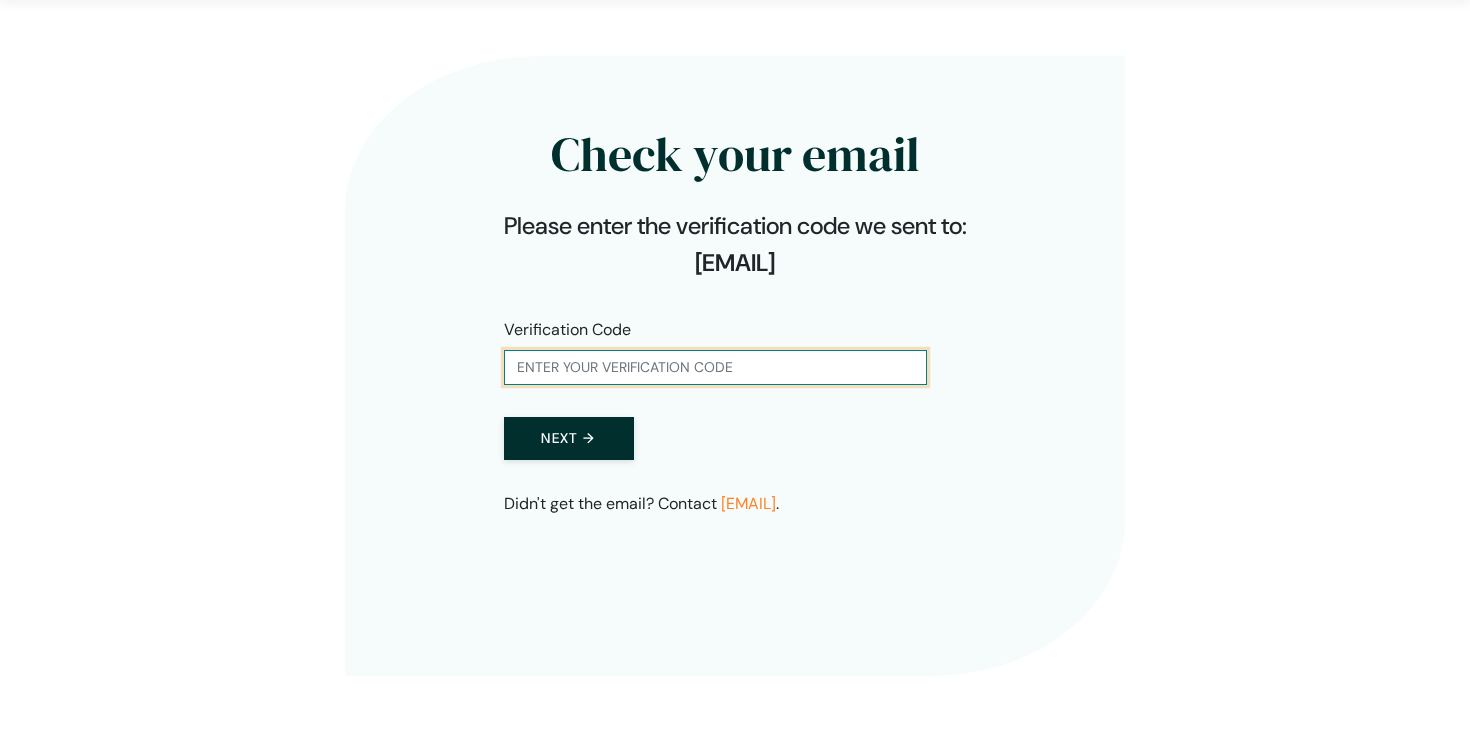 click at bounding box center [715, 367] 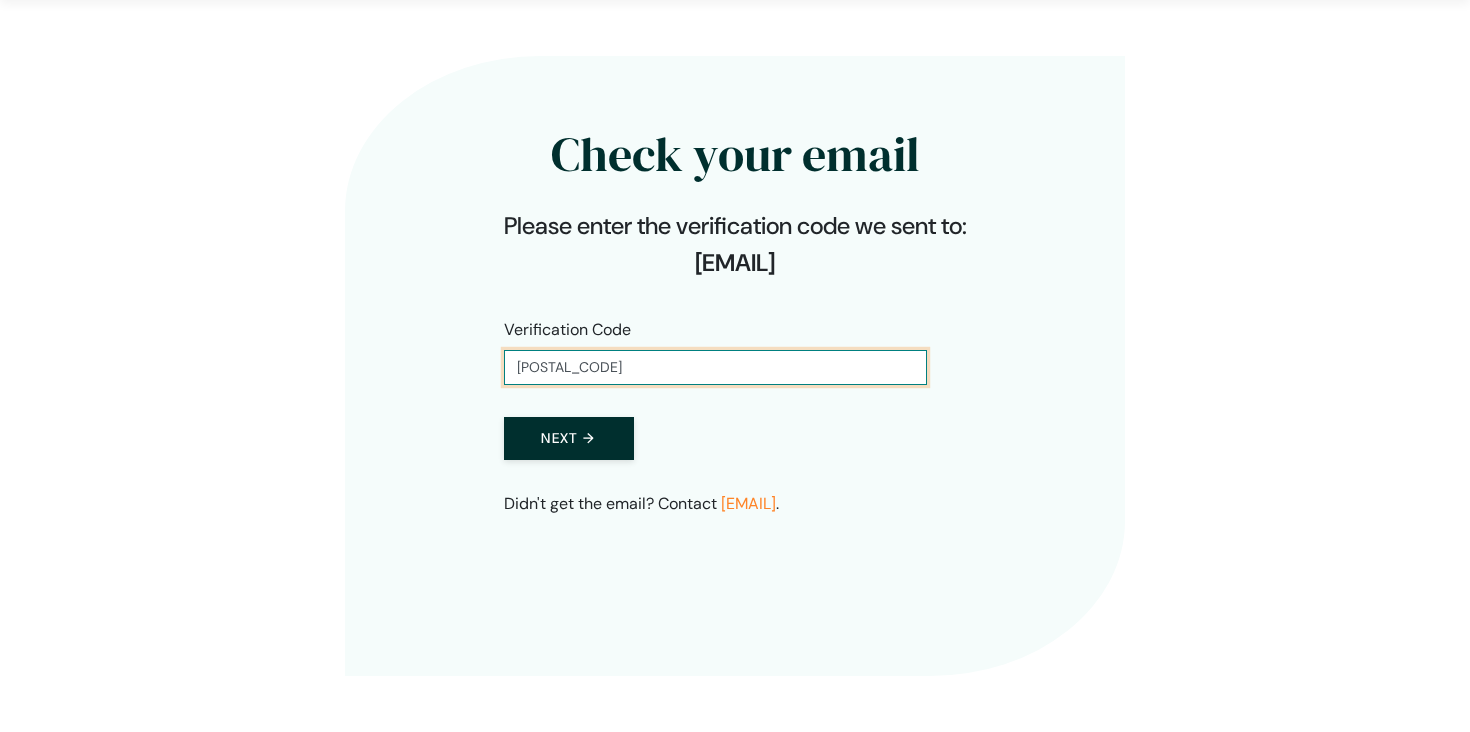 type on "[POSTAL_CODE]" 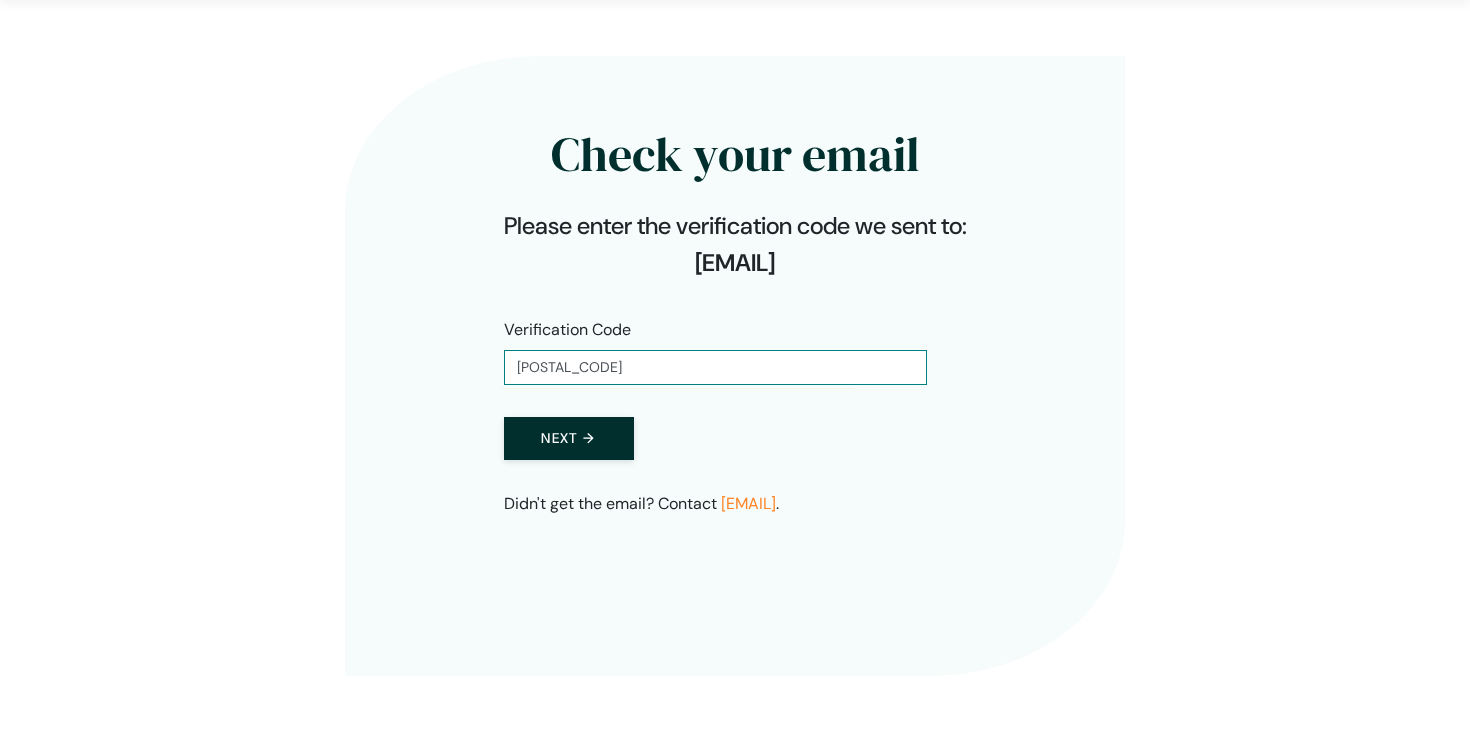 scroll, scrollTop: 0, scrollLeft: 0, axis: both 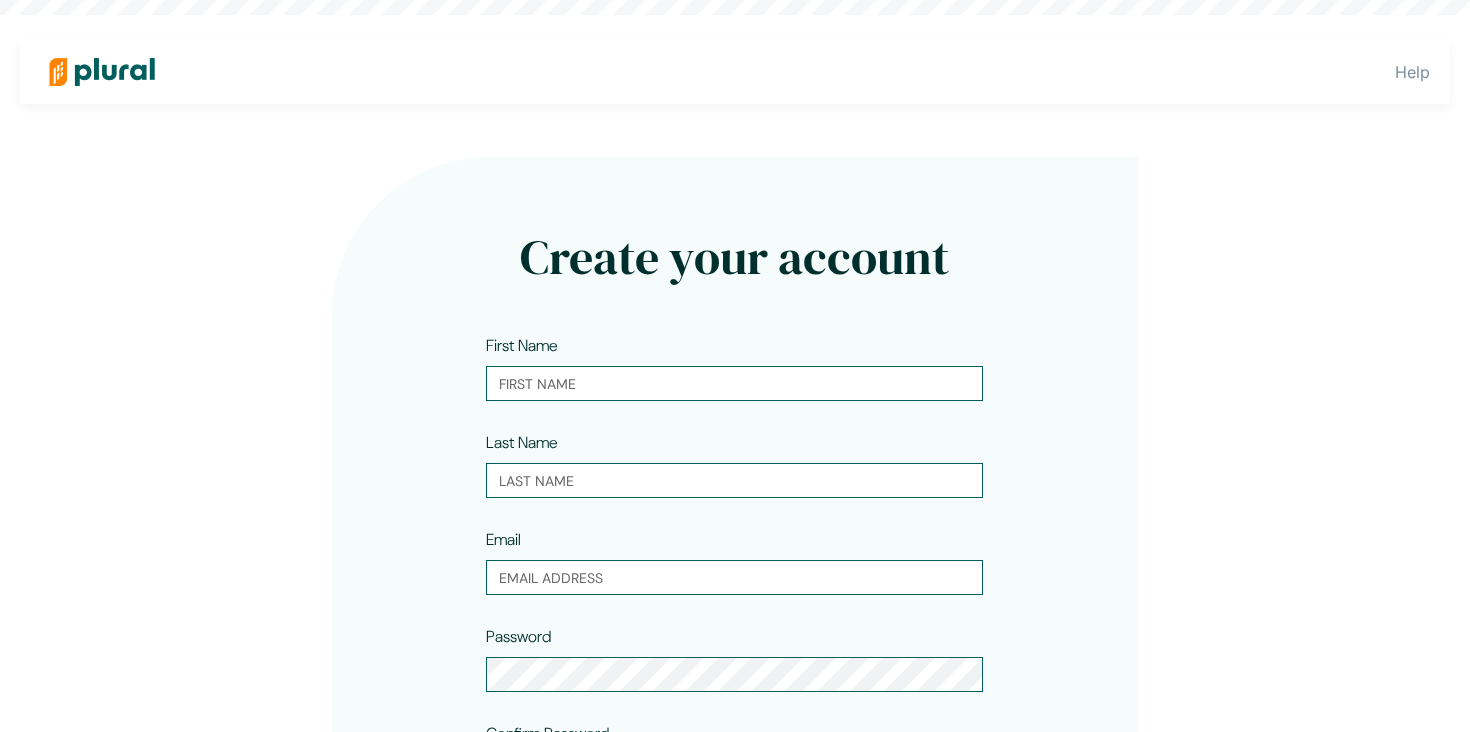 type on "[FIRST]" 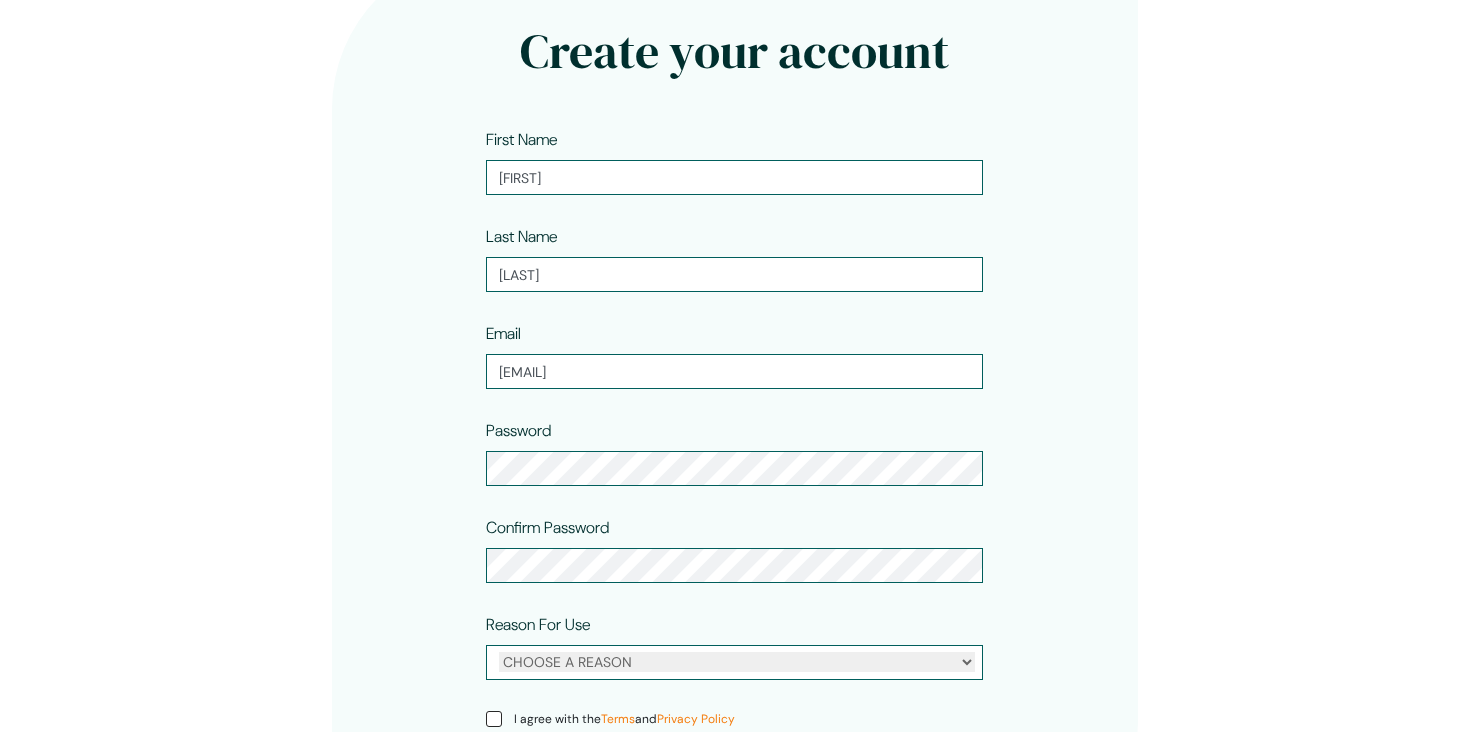 scroll, scrollTop: 221, scrollLeft: 0, axis: vertical 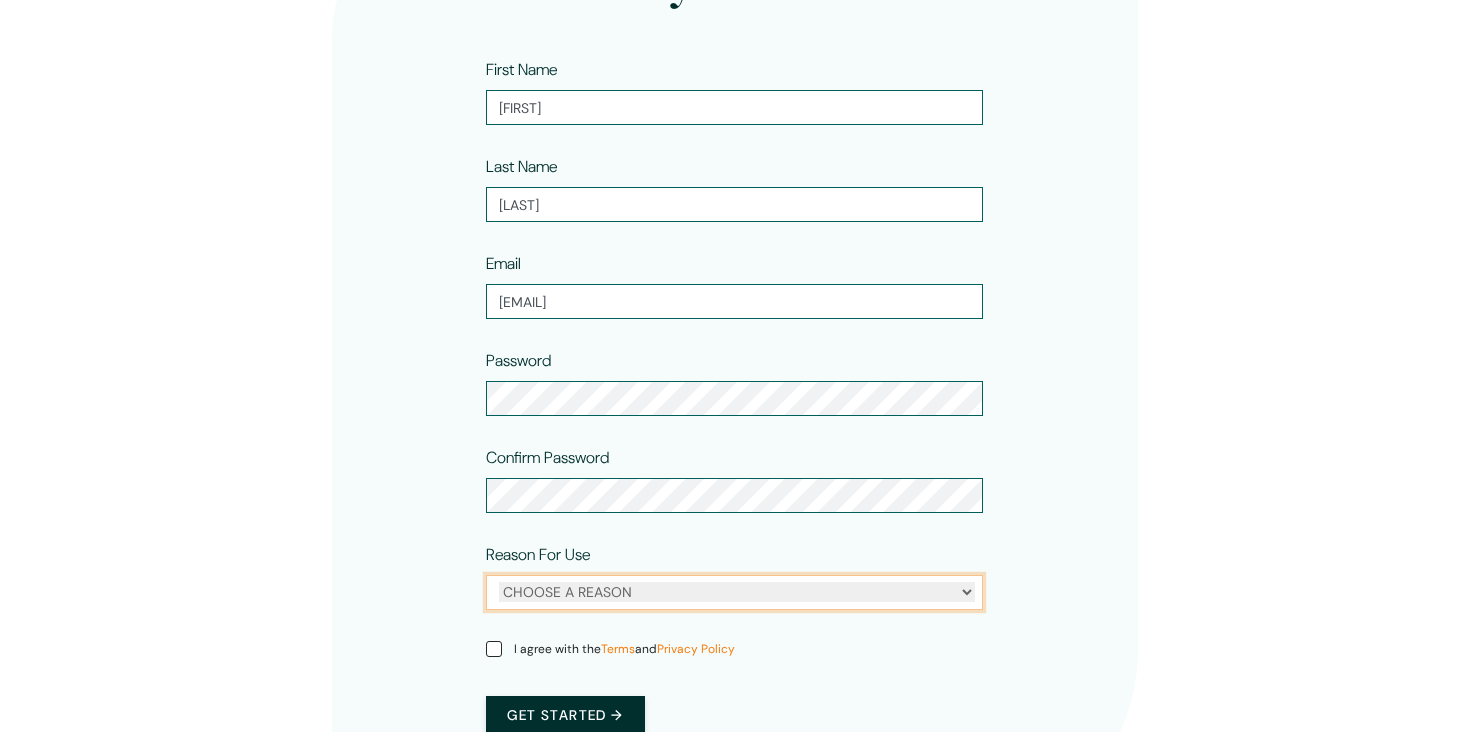click on "CHOOSE A REASON Personal Professional" at bounding box center [737, 592] 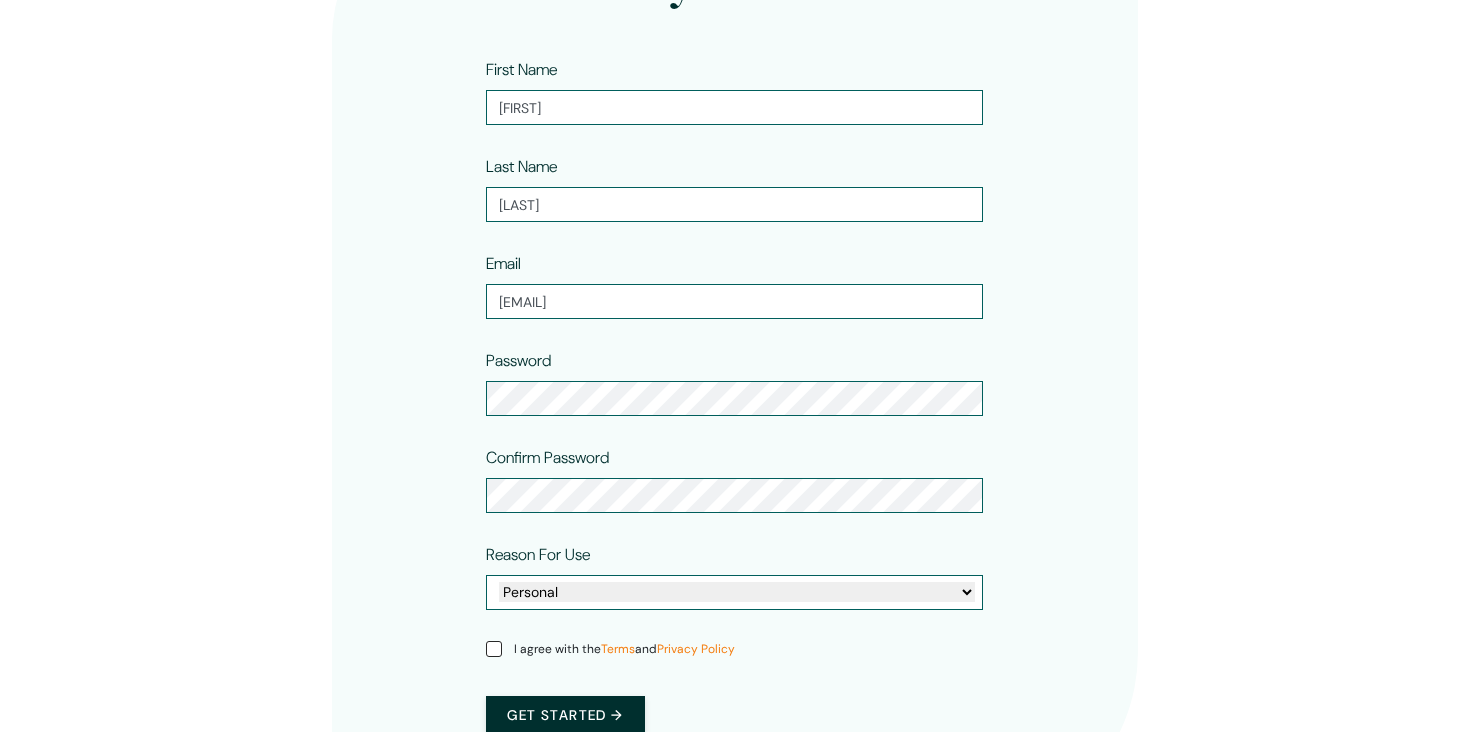 click on "I agree with the  Terms  and  Privacy Policy" at bounding box center [624, 649] 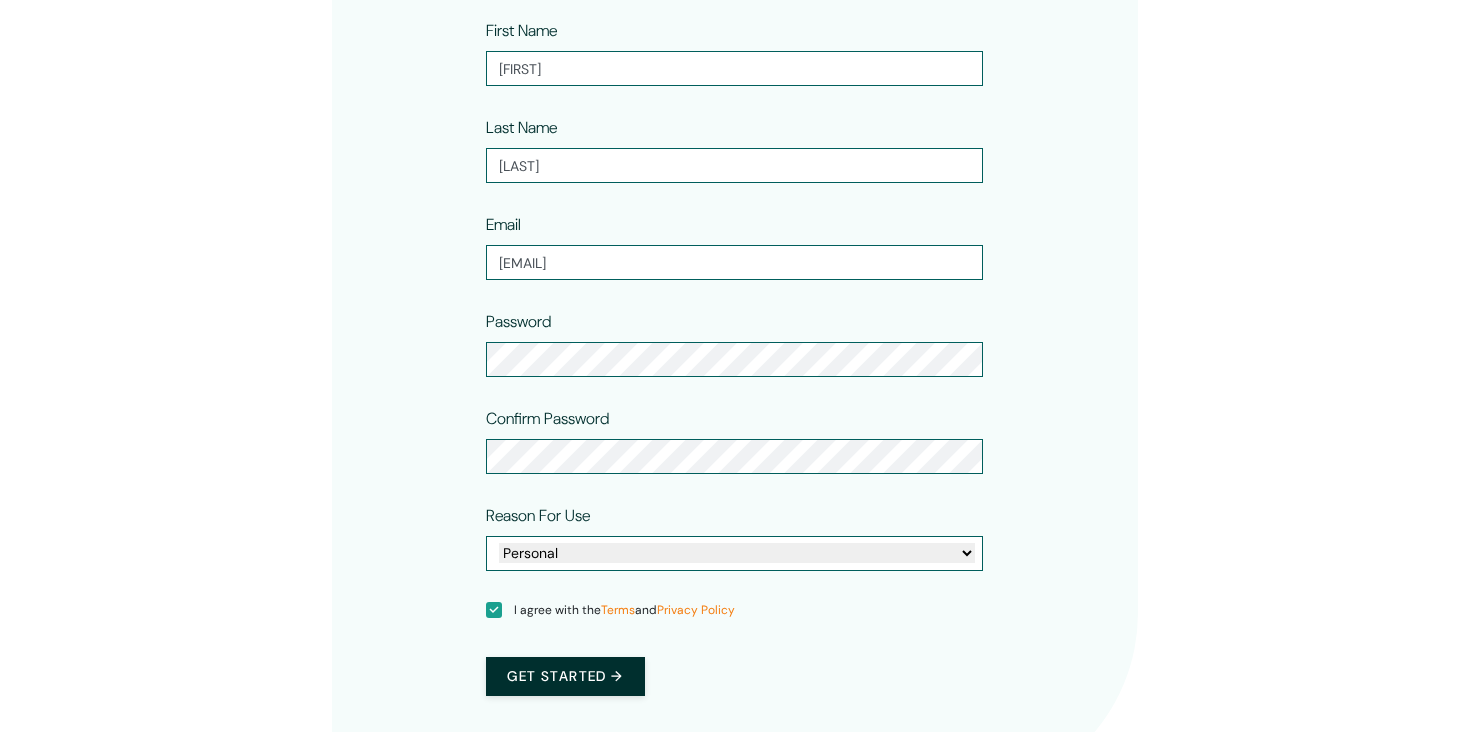scroll, scrollTop: 334, scrollLeft: 0, axis: vertical 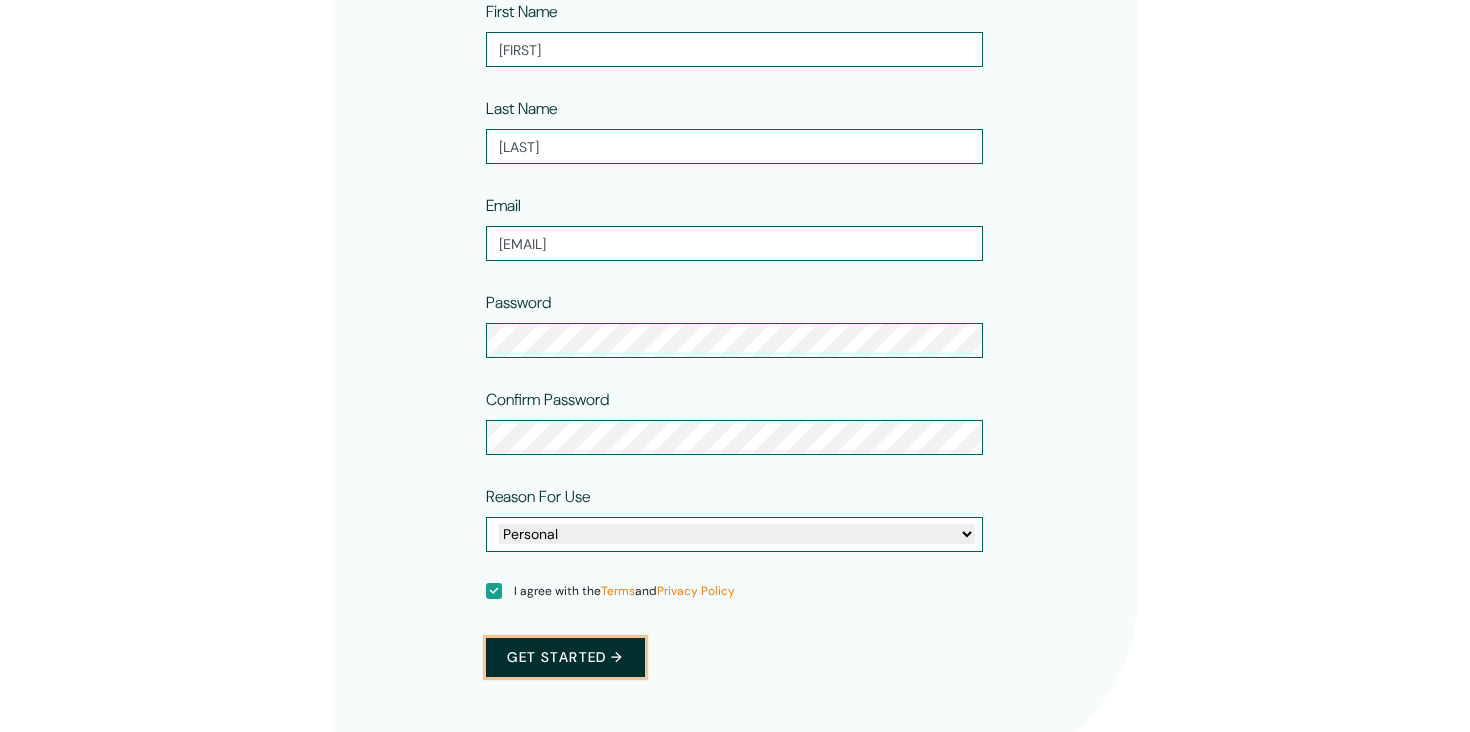 click on "Get started →" at bounding box center [565, 657] 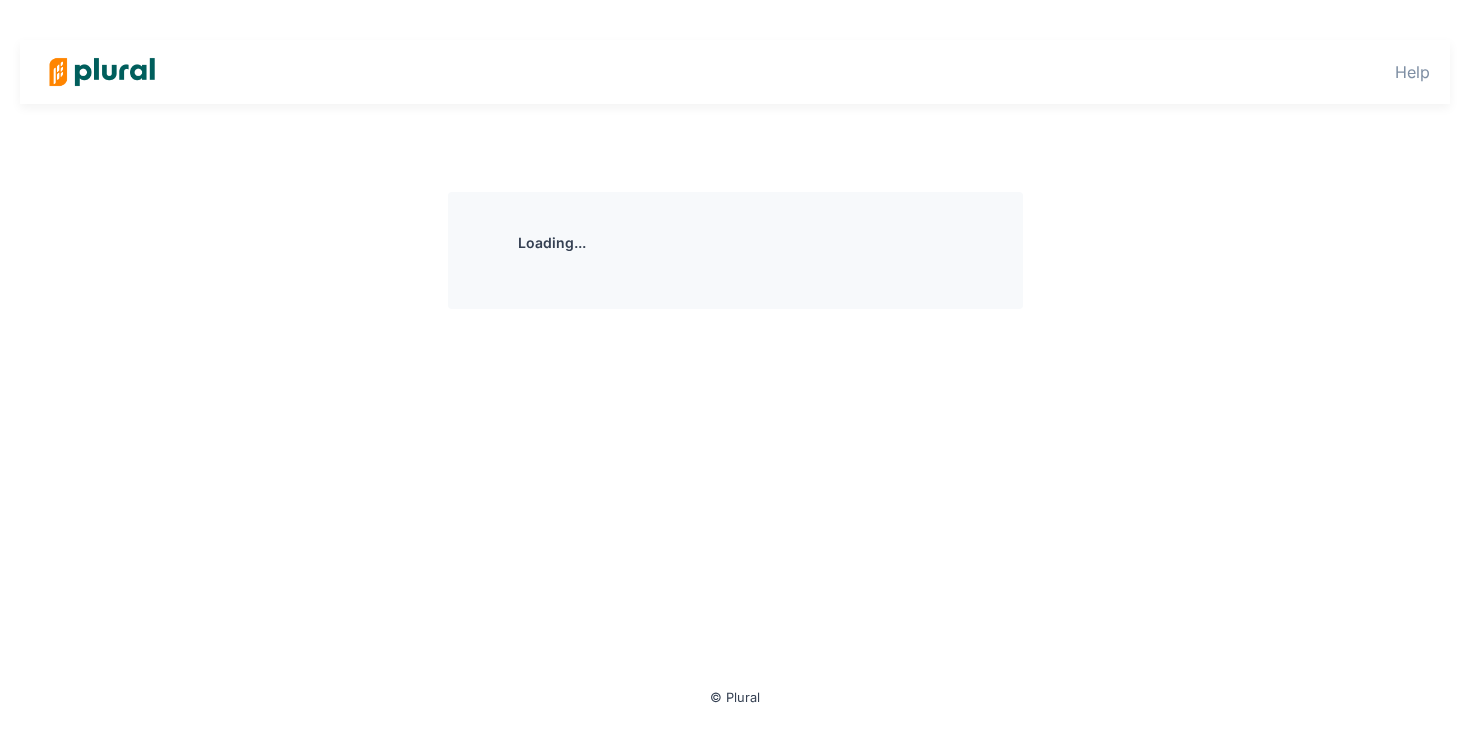 scroll, scrollTop: 0, scrollLeft: 0, axis: both 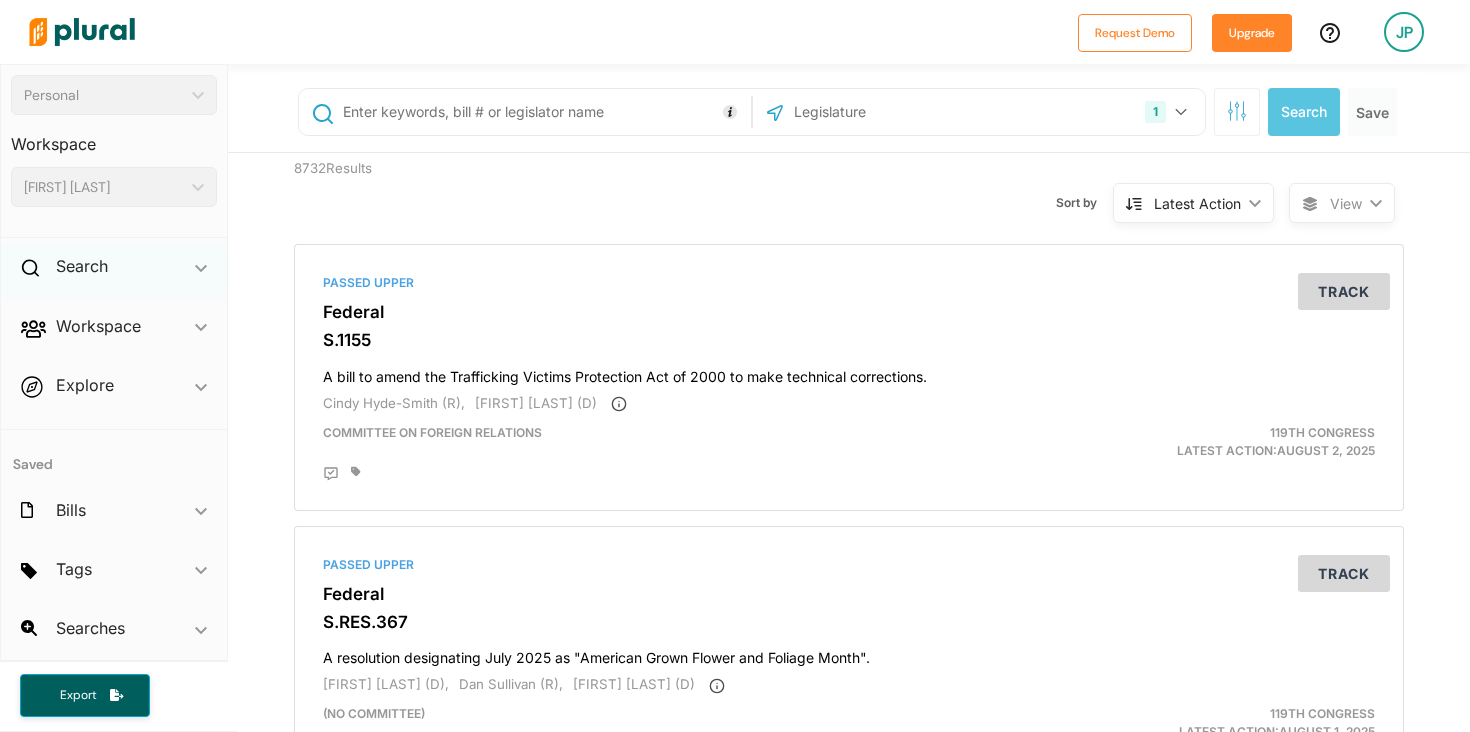click on "Search ic_keyboard_arrow_down" at bounding box center [114, 270] 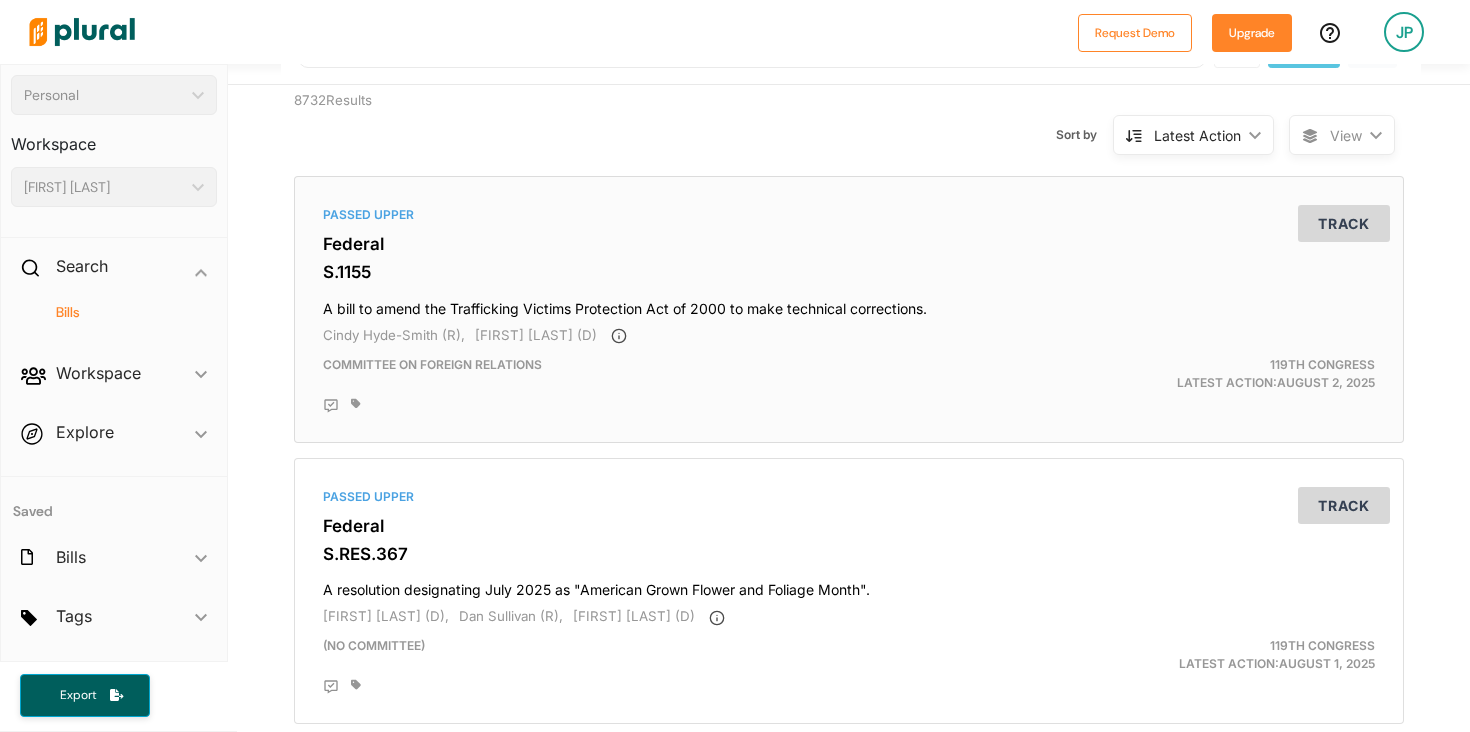 scroll, scrollTop: 49, scrollLeft: 0, axis: vertical 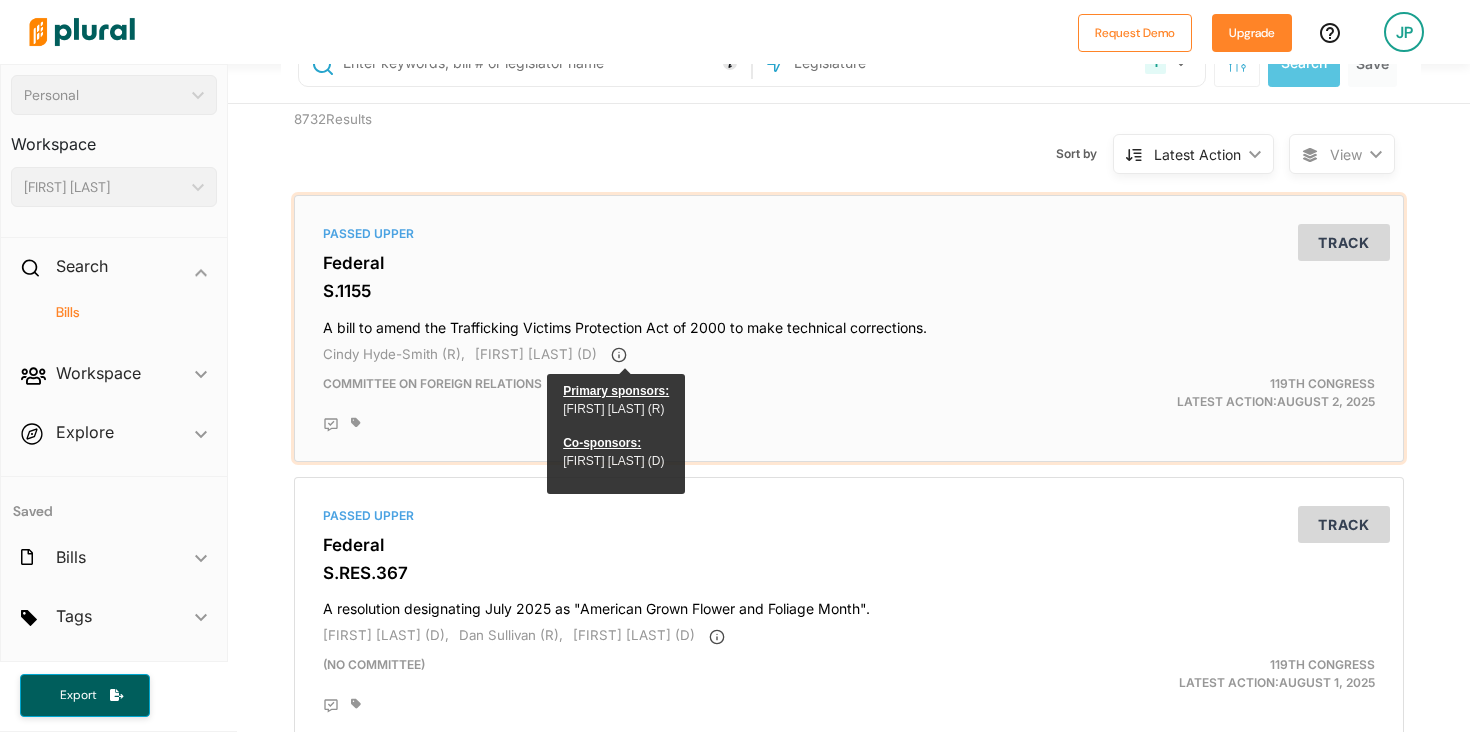 click 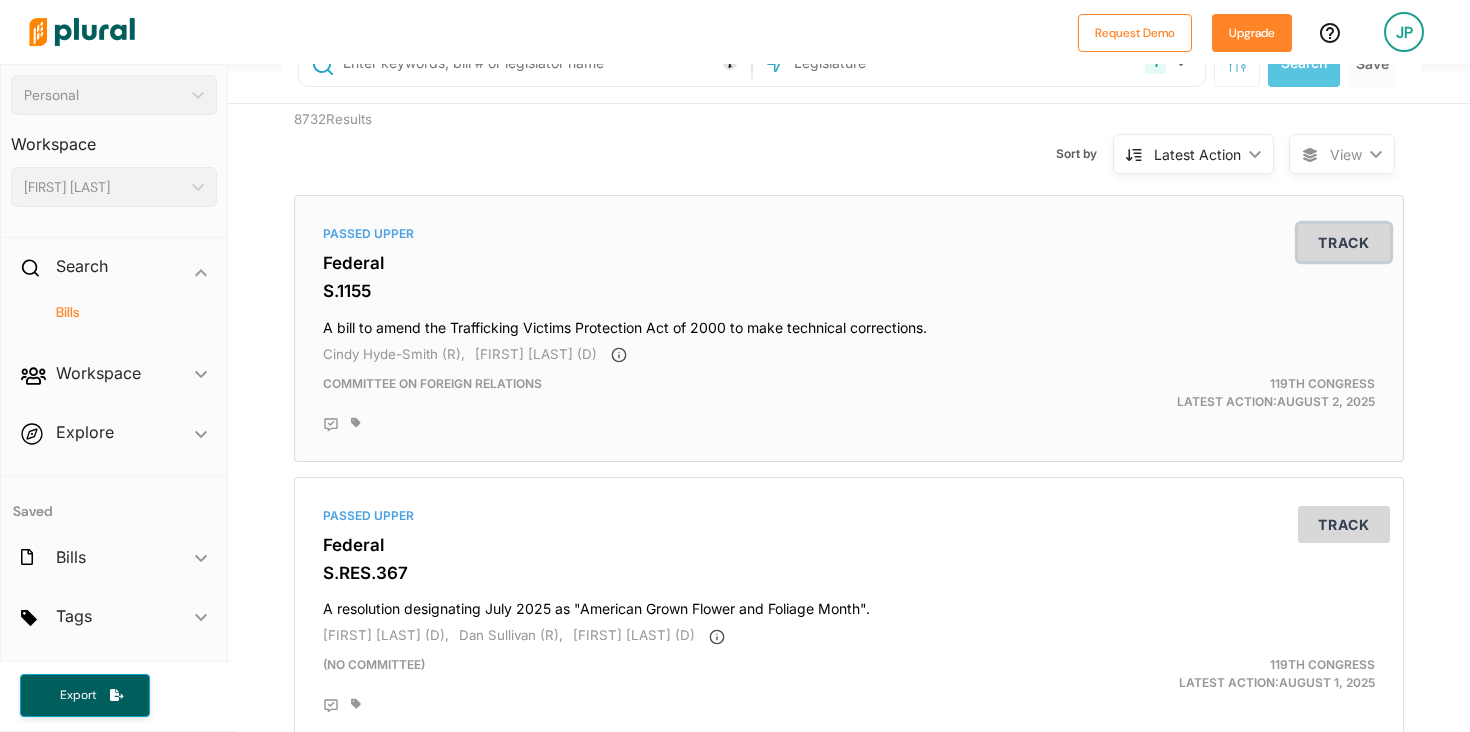 click on "Track" at bounding box center (1344, 242) 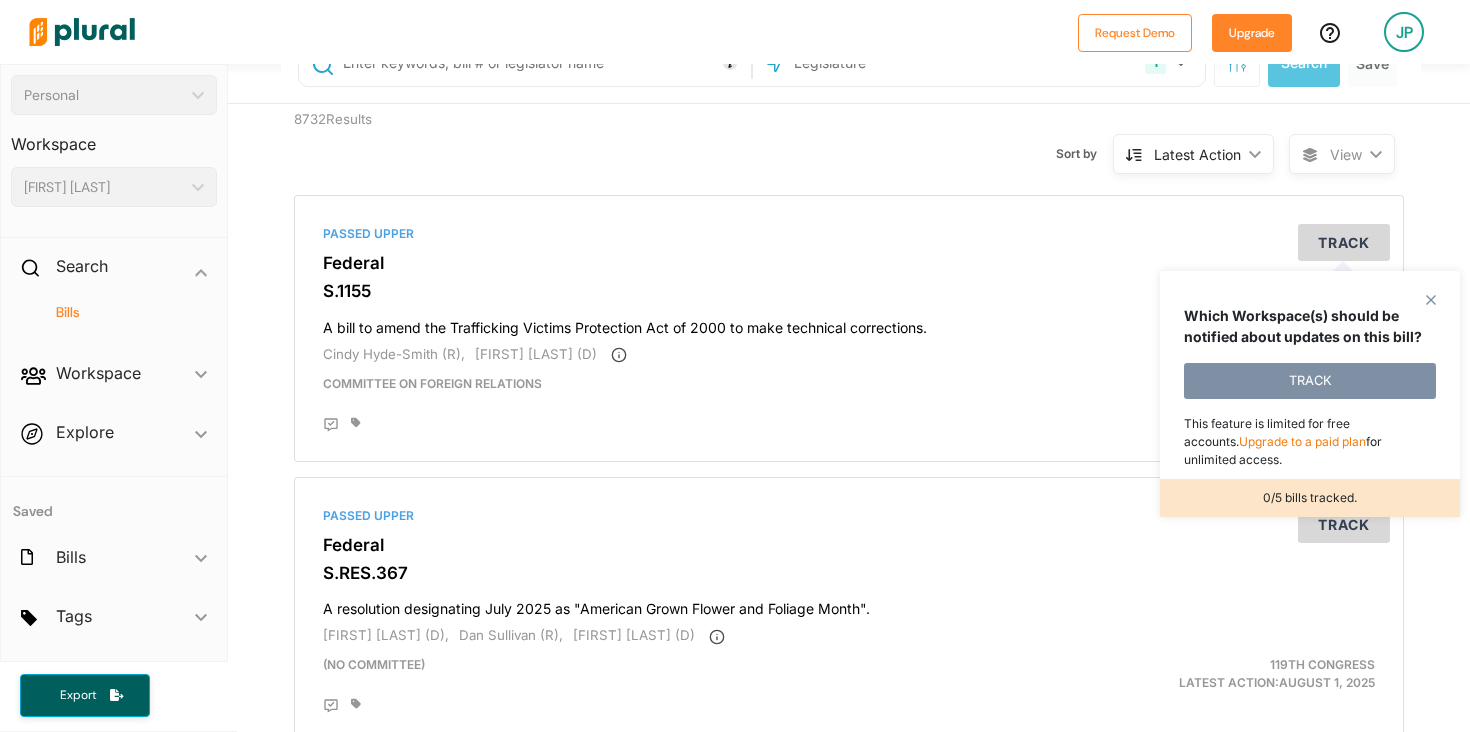 click 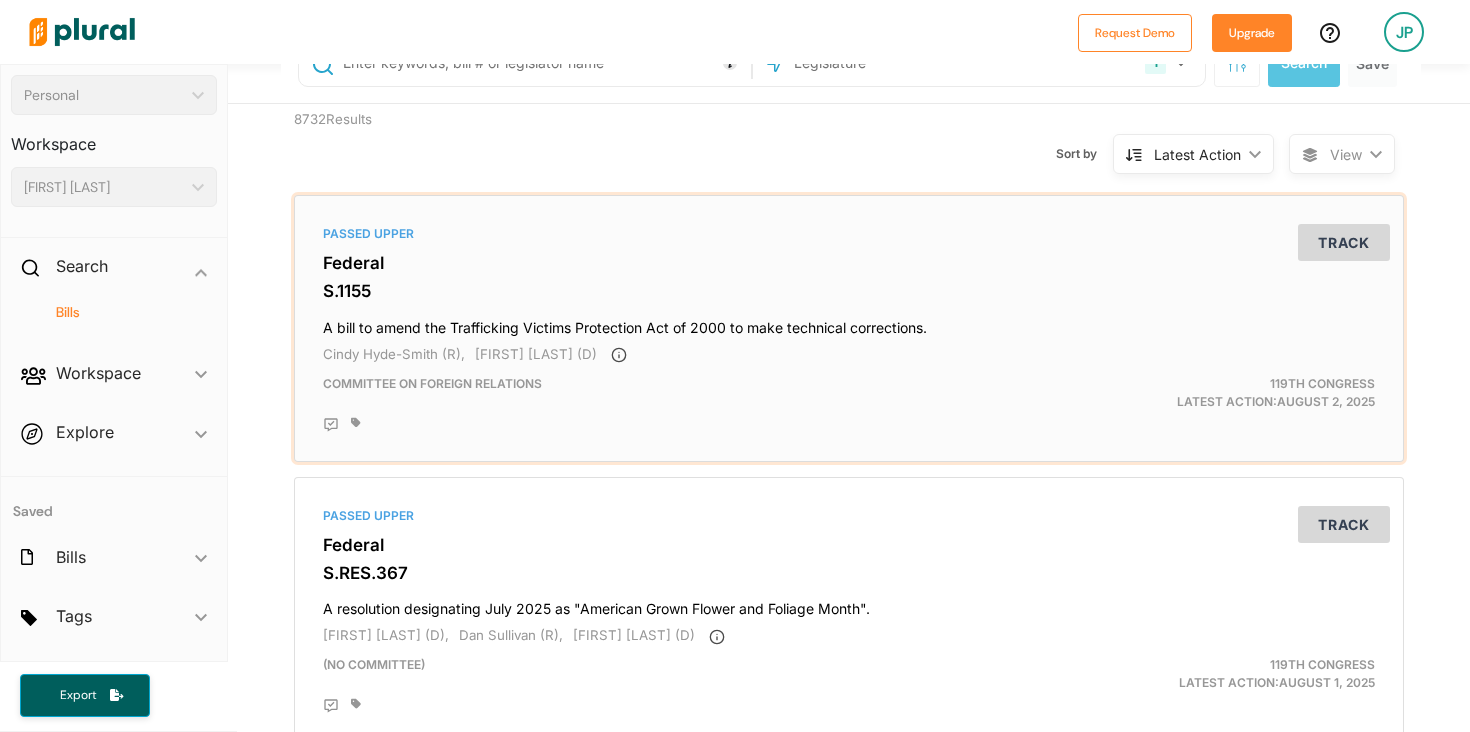 click on "A bill to amend the Trafficking Victims Protection Act of 2000 to make technical corrections." at bounding box center (849, 323) 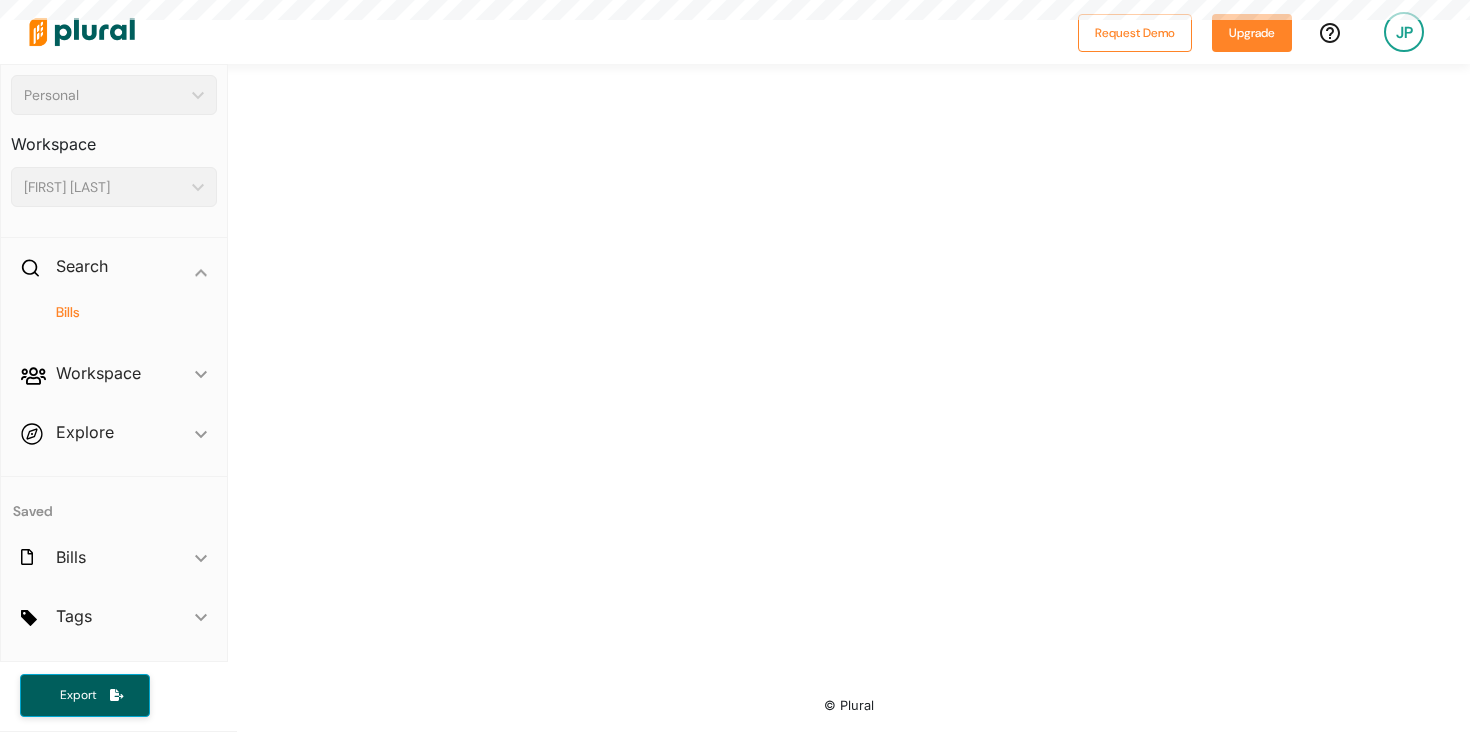 scroll, scrollTop: 0, scrollLeft: 0, axis: both 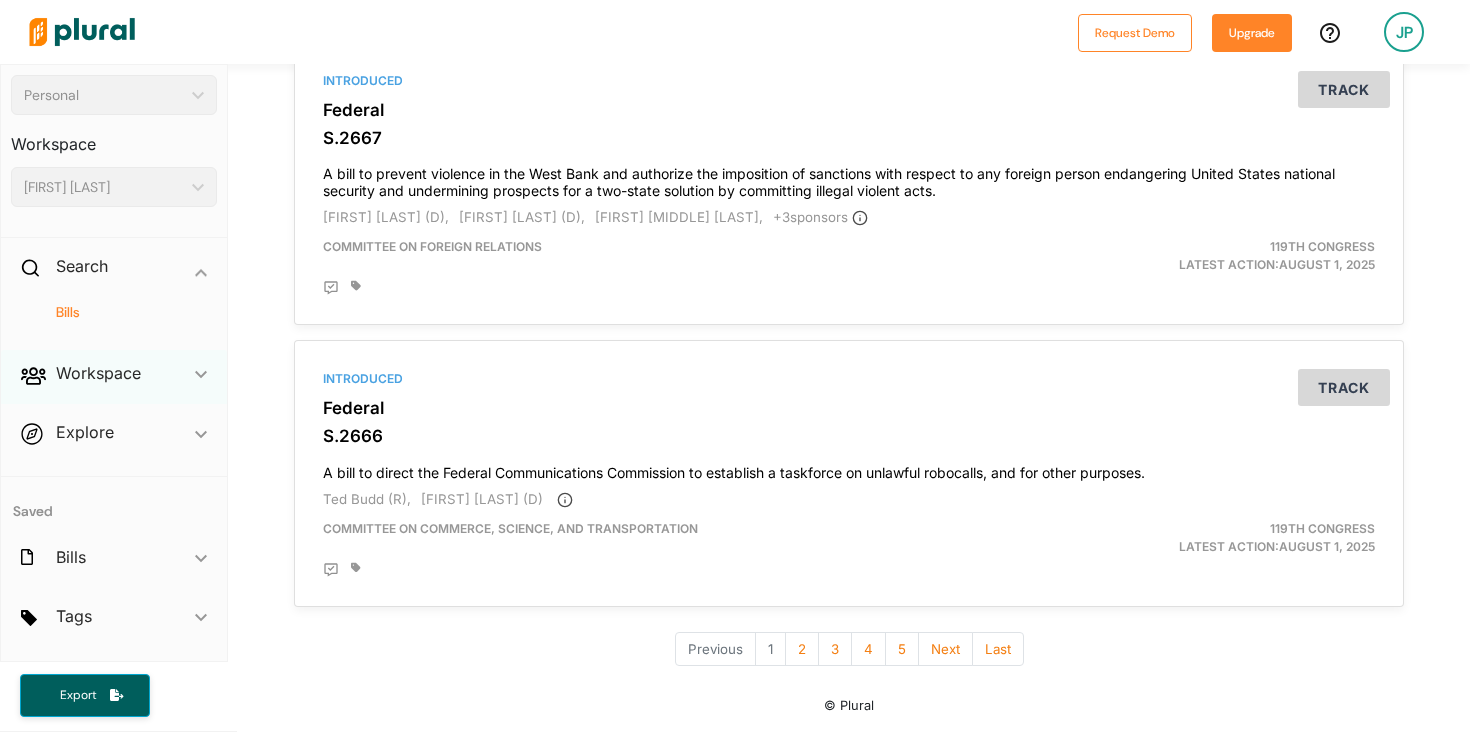 click on "Workspace ic_keyboard_arrow_down" at bounding box center (114, 377) 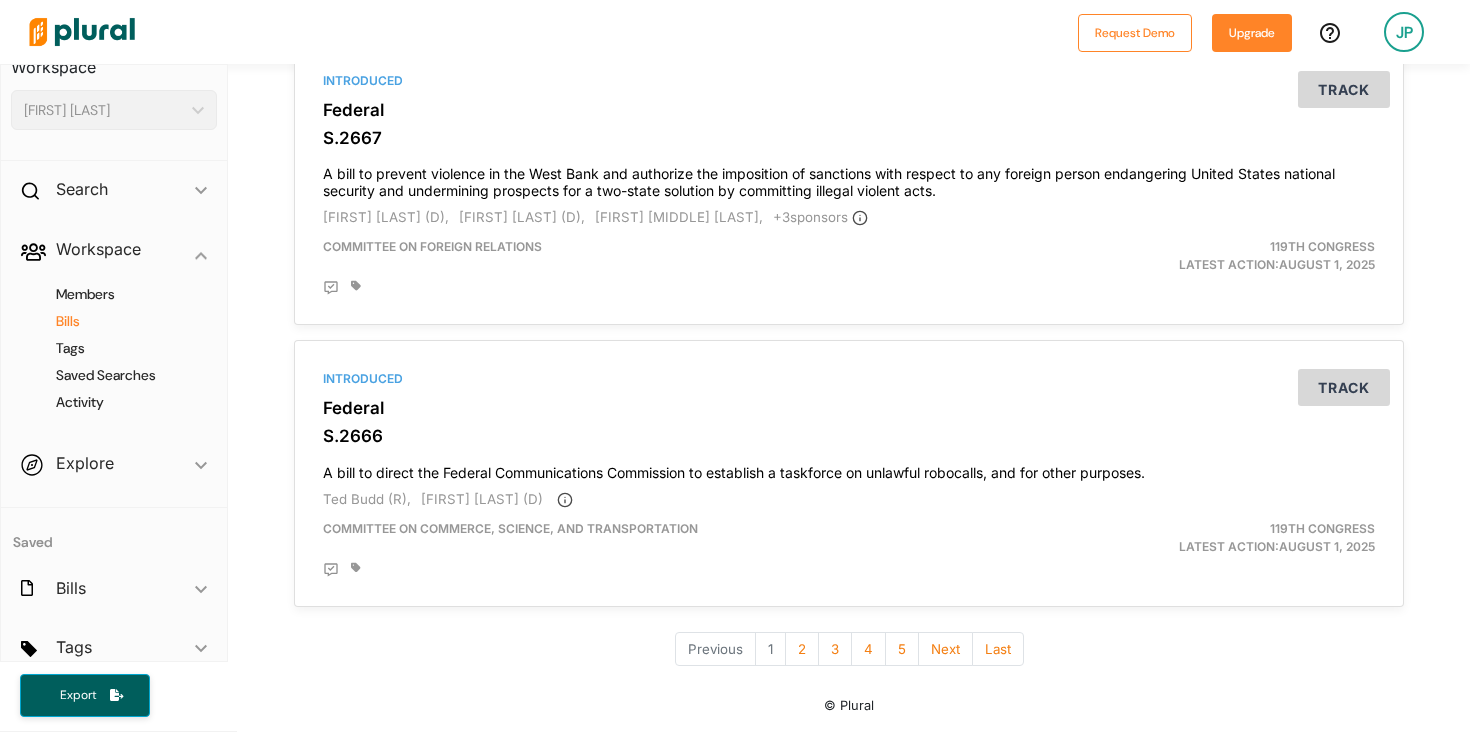 scroll, scrollTop: 207, scrollLeft: 0, axis: vertical 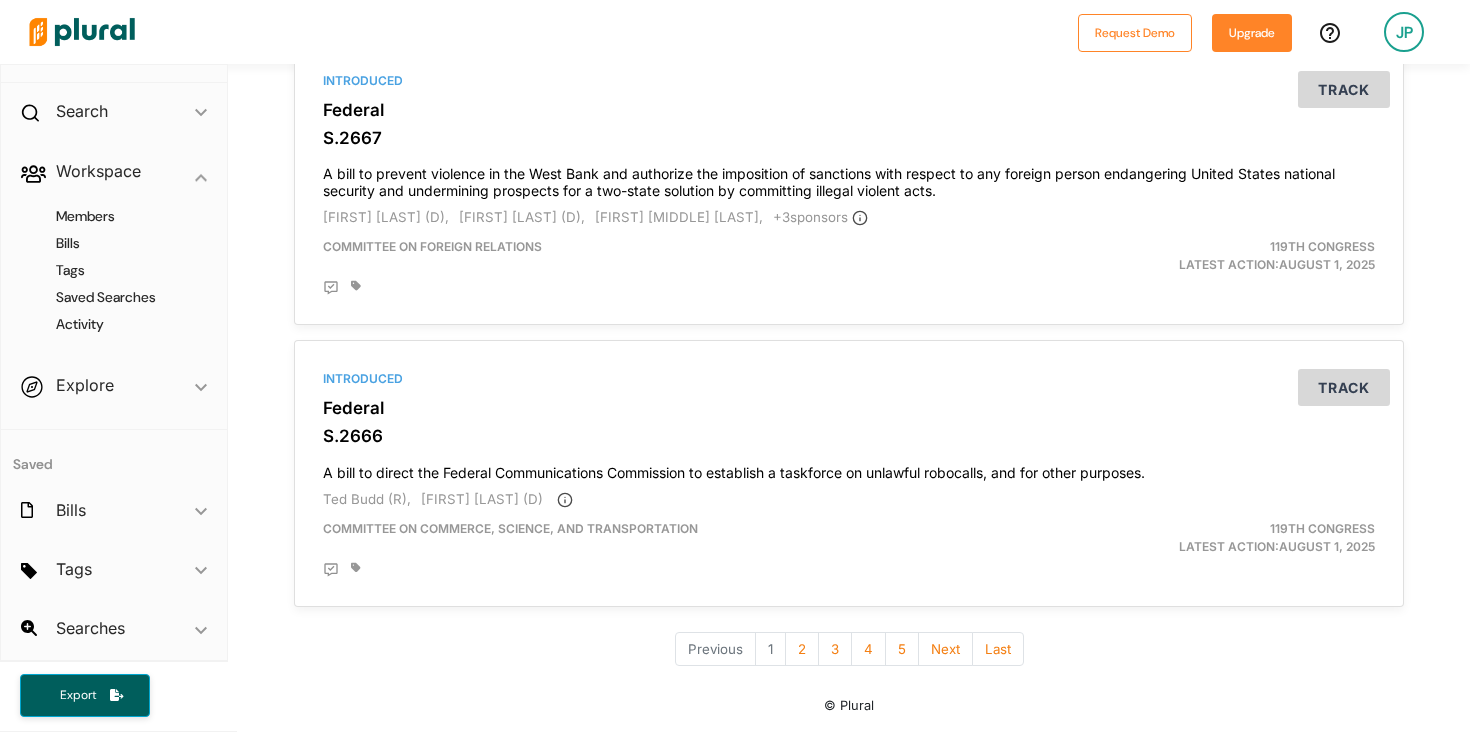 click on "Explore ic_keyboard_arrow_down Overview" at bounding box center [114, 389] 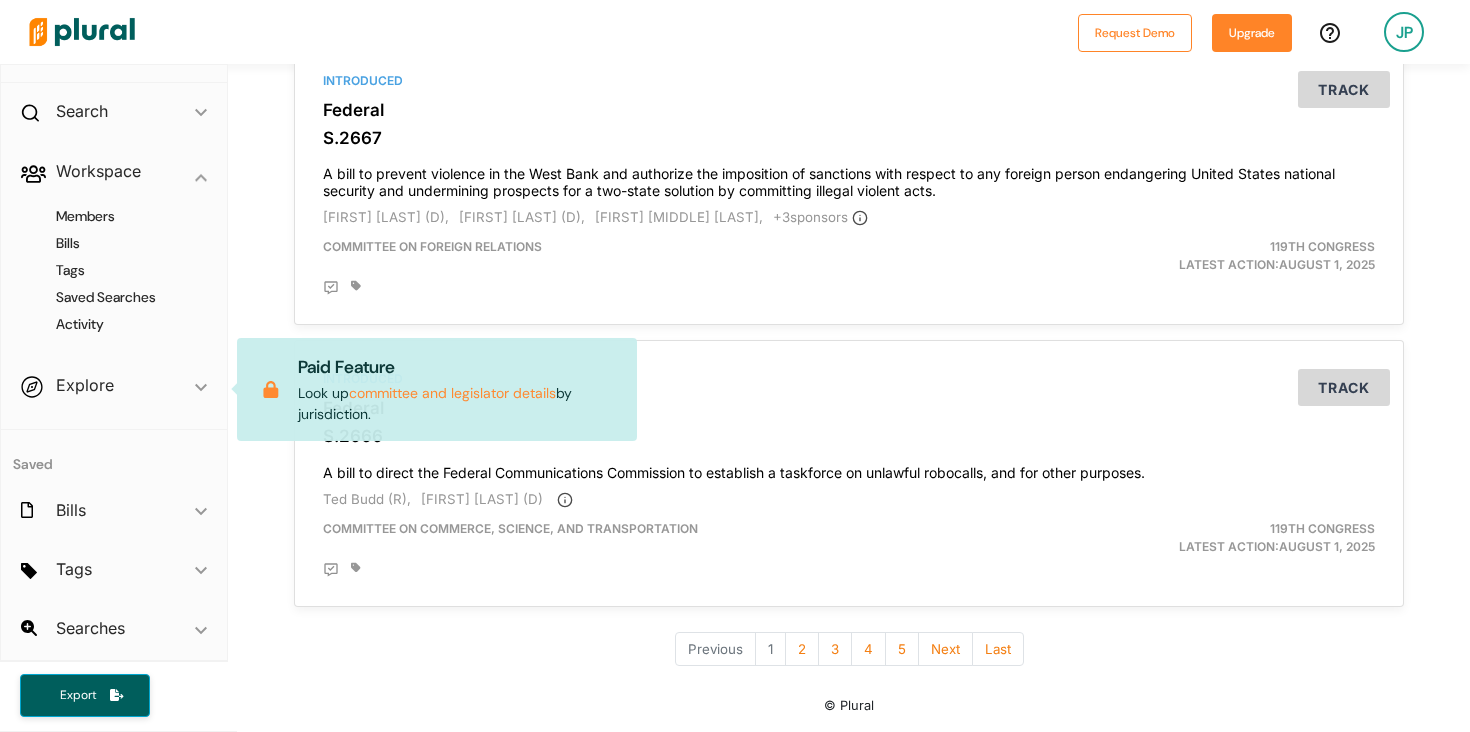 click on "Explore ic_keyboard_arrow_down Overview Paid Feature  Look up  committee and legislator details  by jurisdiction." at bounding box center [114, 389] 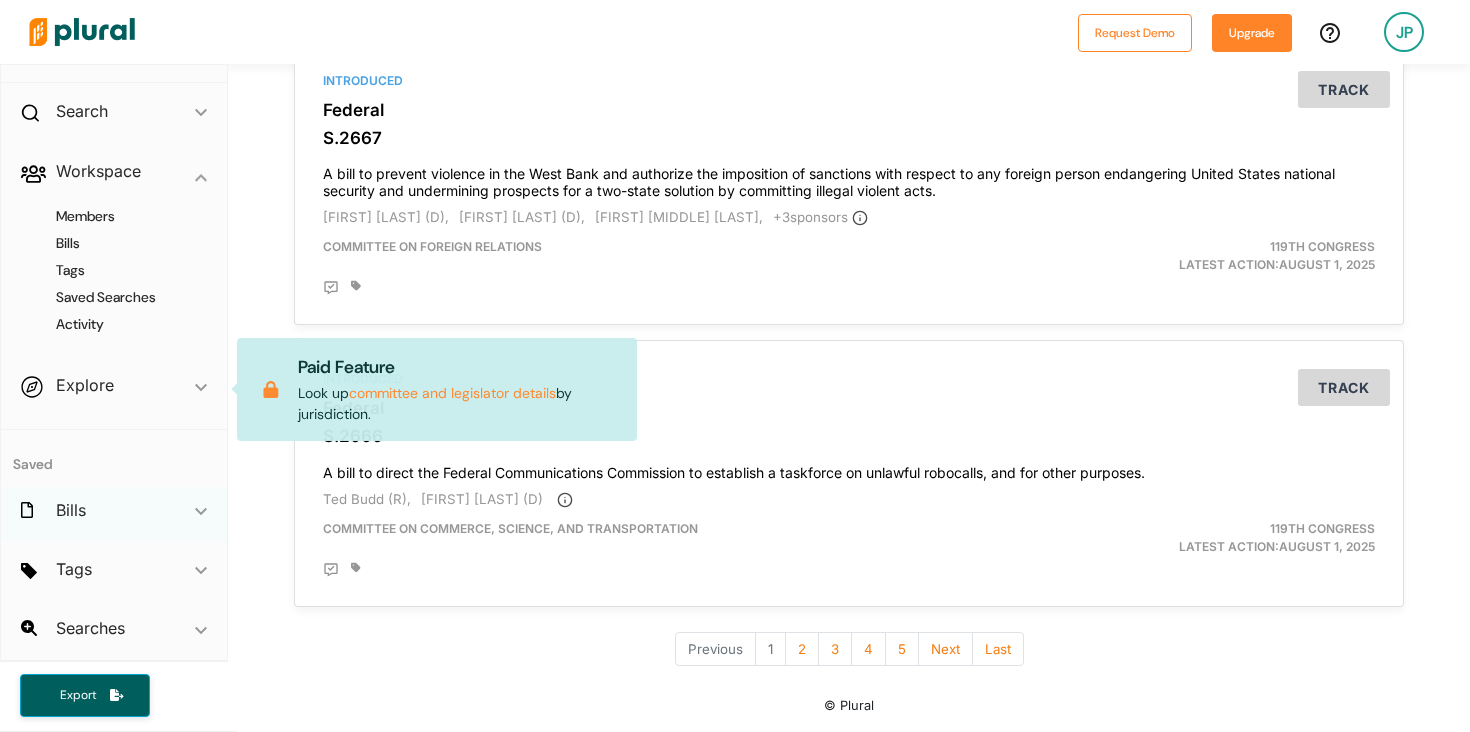click on "ic_keyboard_arrow_down" at bounding box center [201, 514] 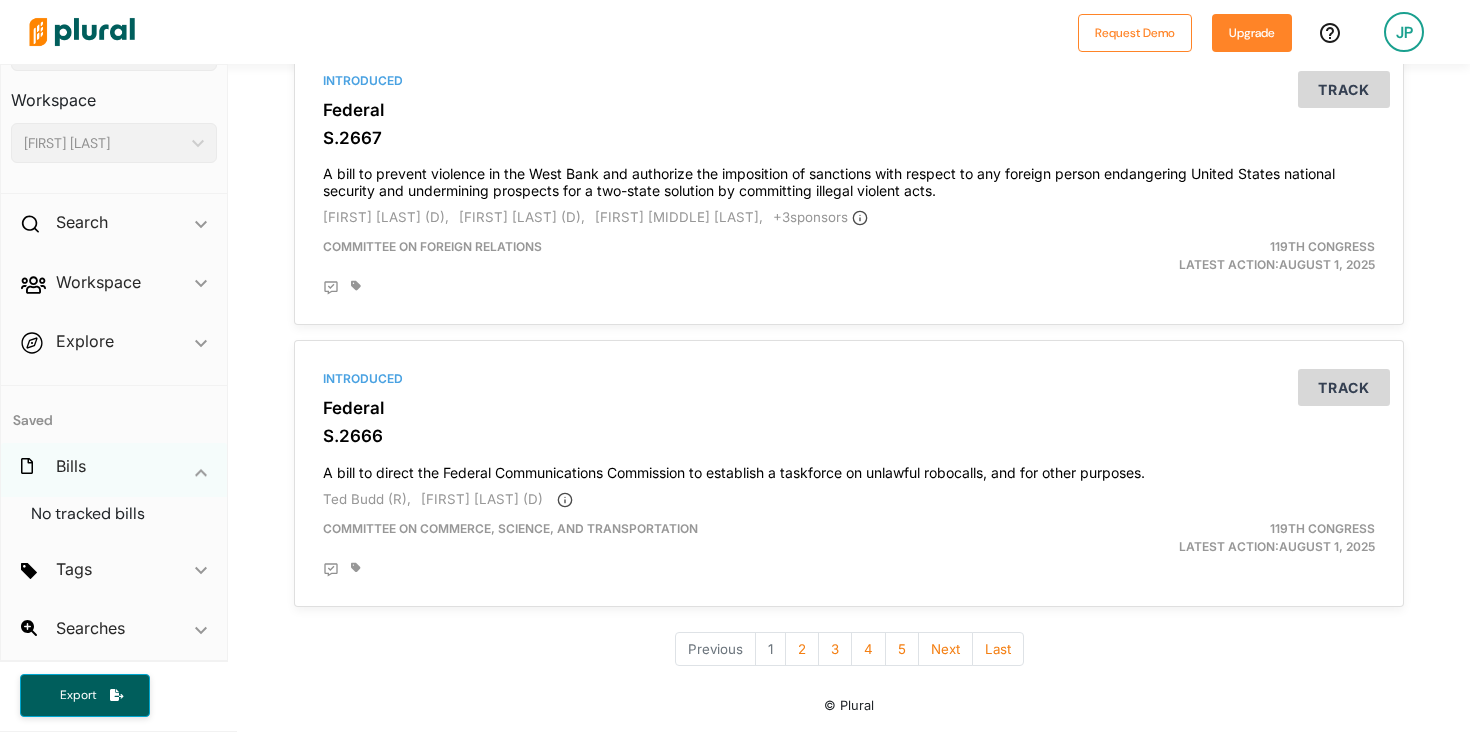 scroll, scrollTop: 96, scrollLeft: 0, axis: vertical 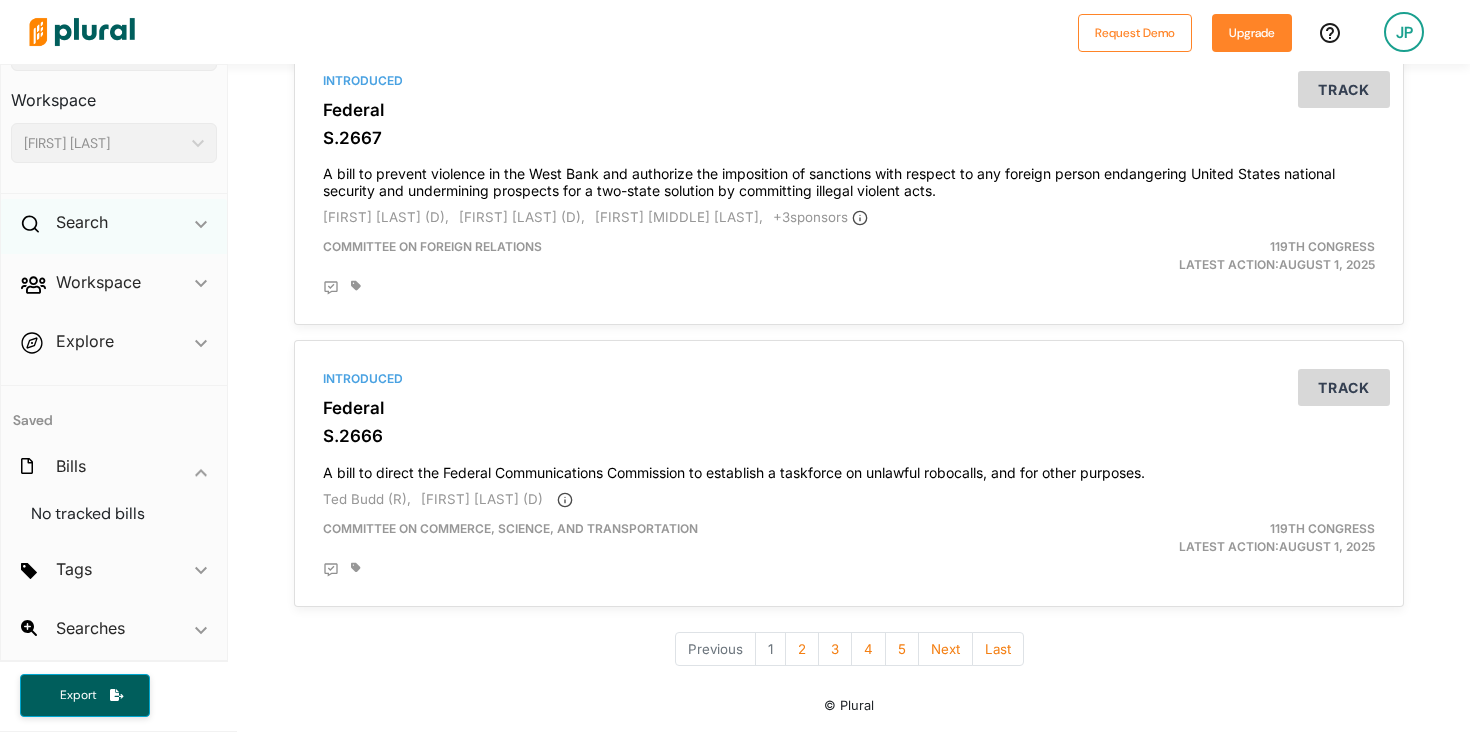 click on "ic_keyboard_arrow_down" at bounding box center (201, 226) 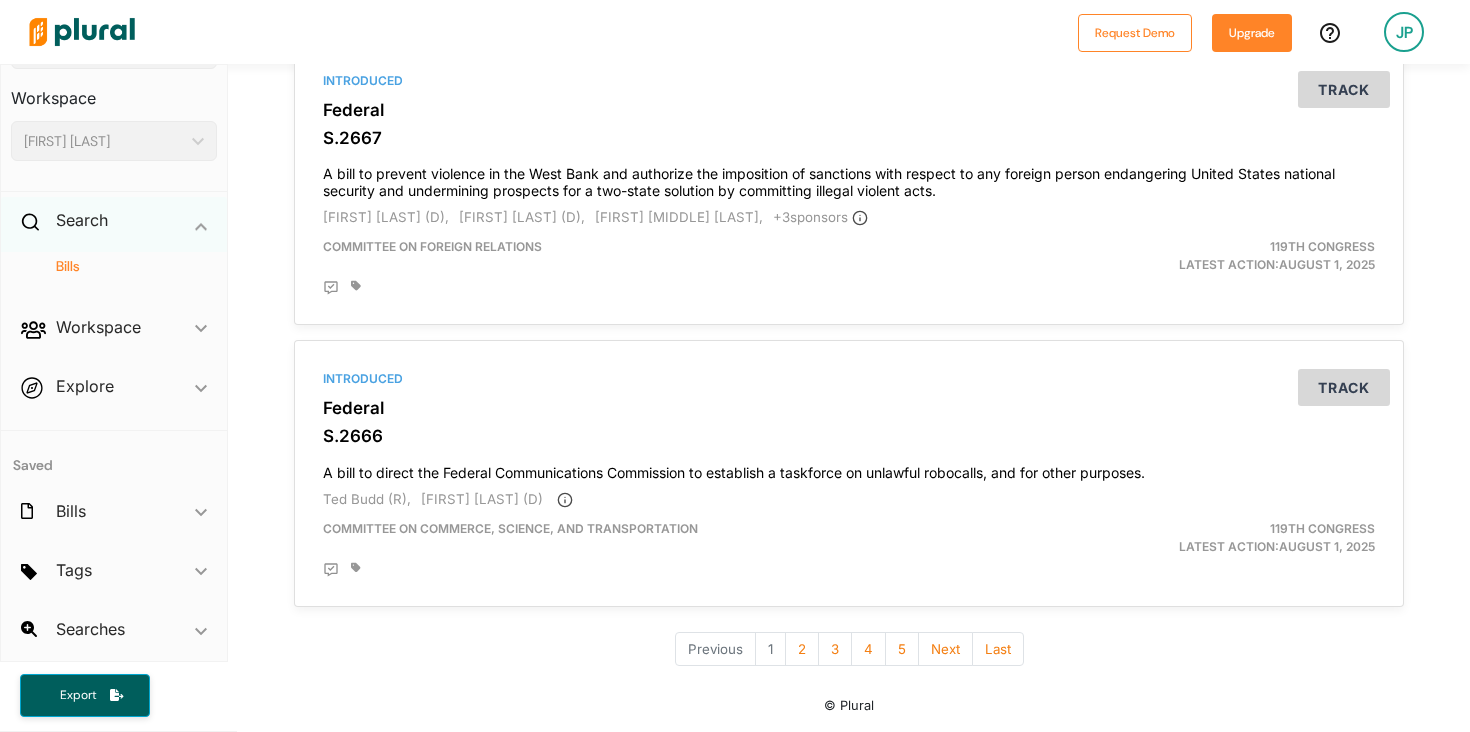 scroll, scrollTop: 99, scrollLeft: 0, axis: vertical 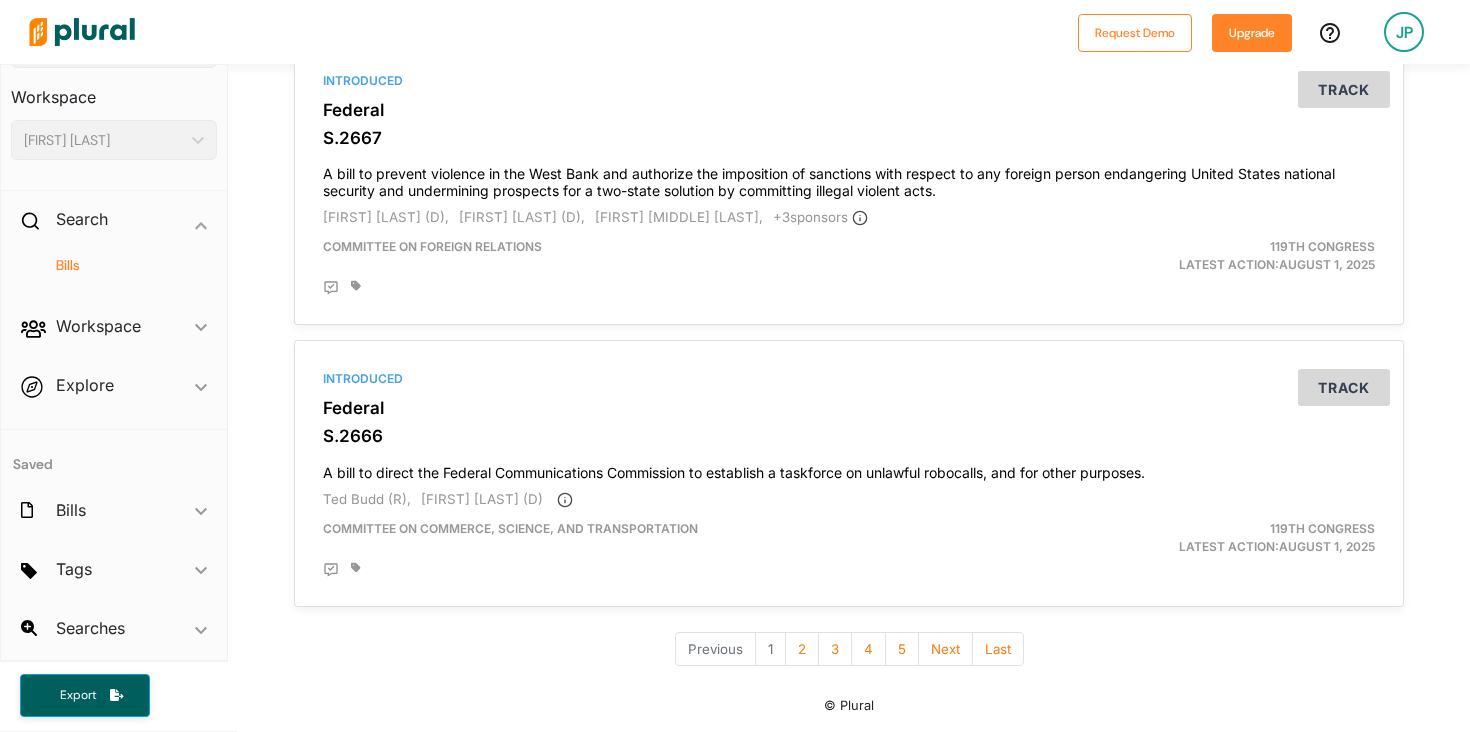 click on "JP" at bounding box center (1404, 32) 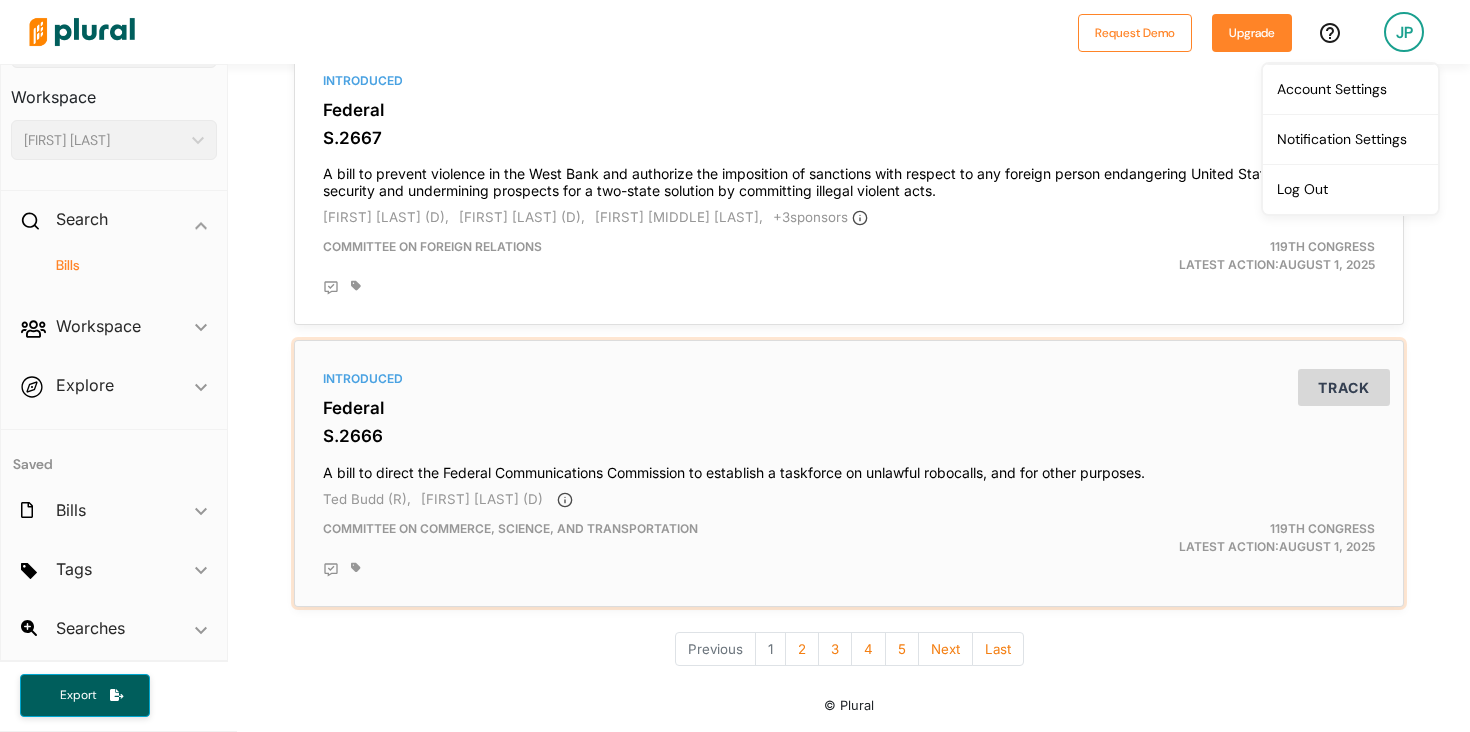 click on "Federal" at bounding box center (849, 408) 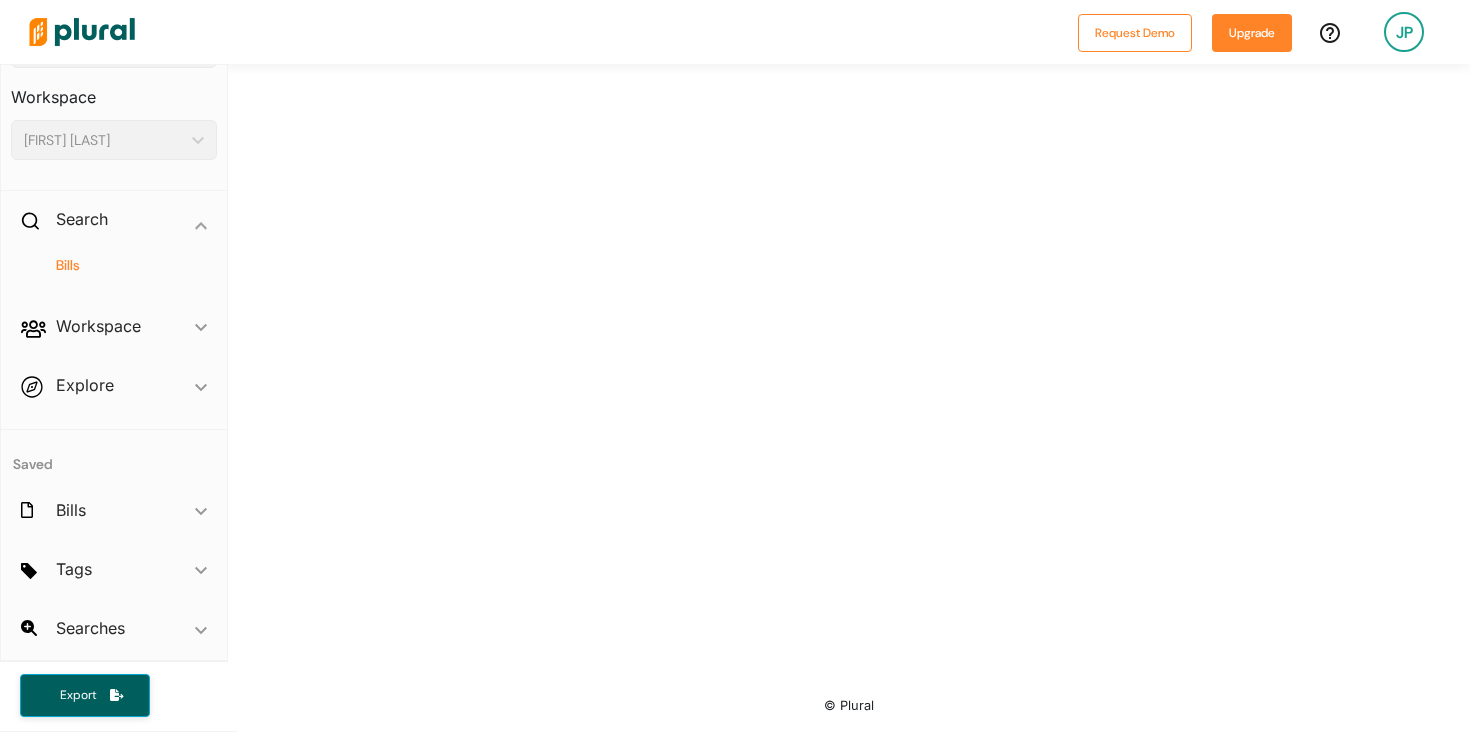 scroll, scrollTop: 0, scrollLeft: 0, axis: both 